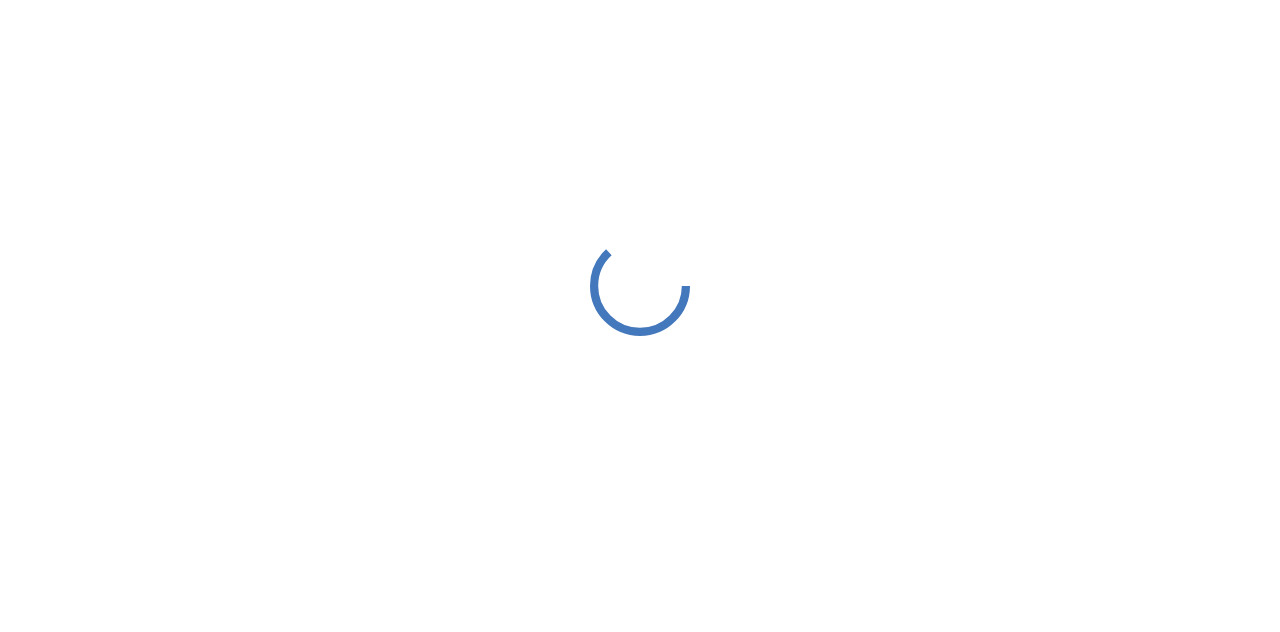 scroll, scrollTop: 0, scrollLeft: 0, axis: both 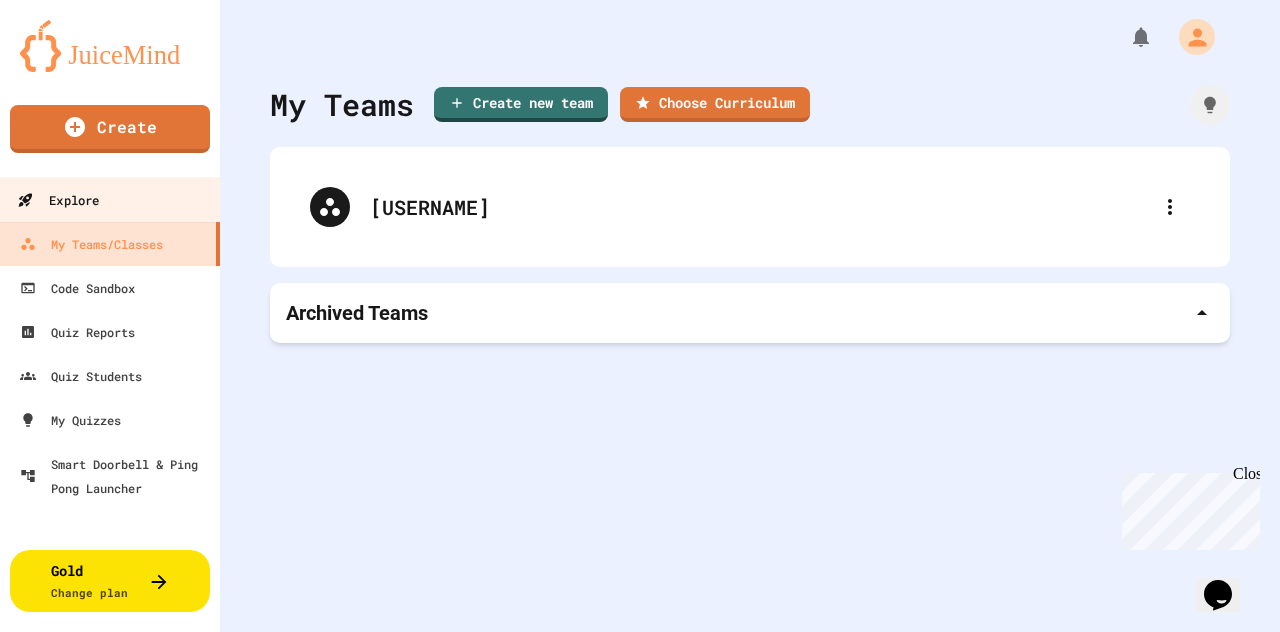 click on "Explore" at bounding box center [110, 199] 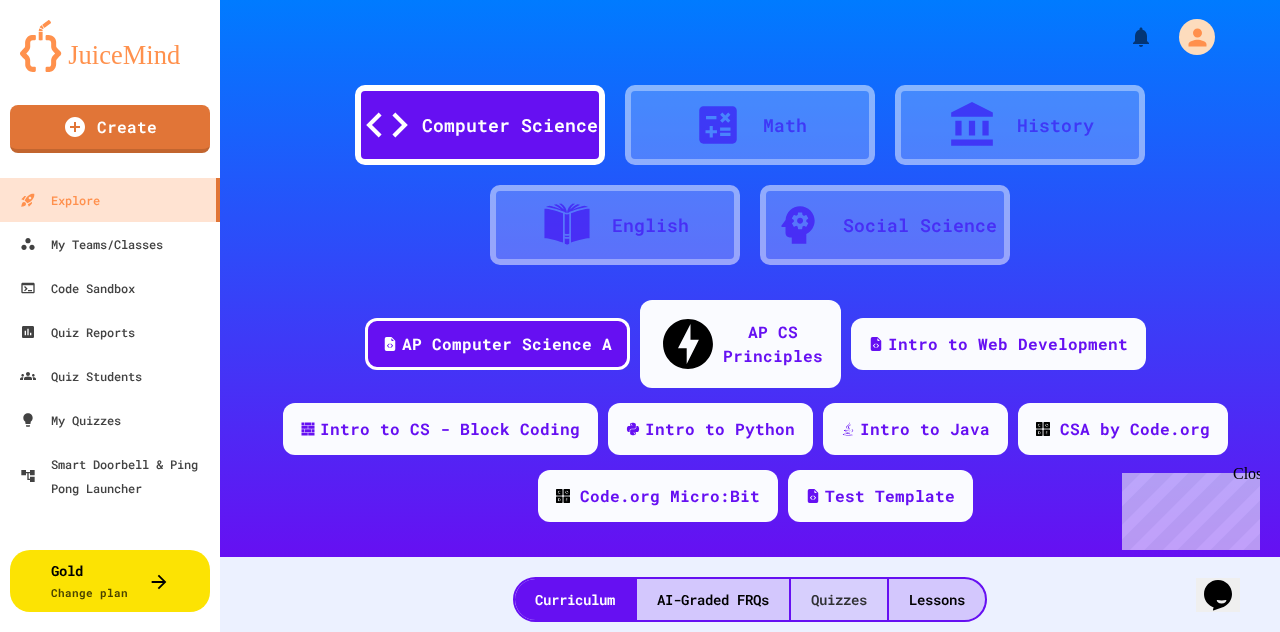click on "Quizzes" at bounding box center [839, 599] 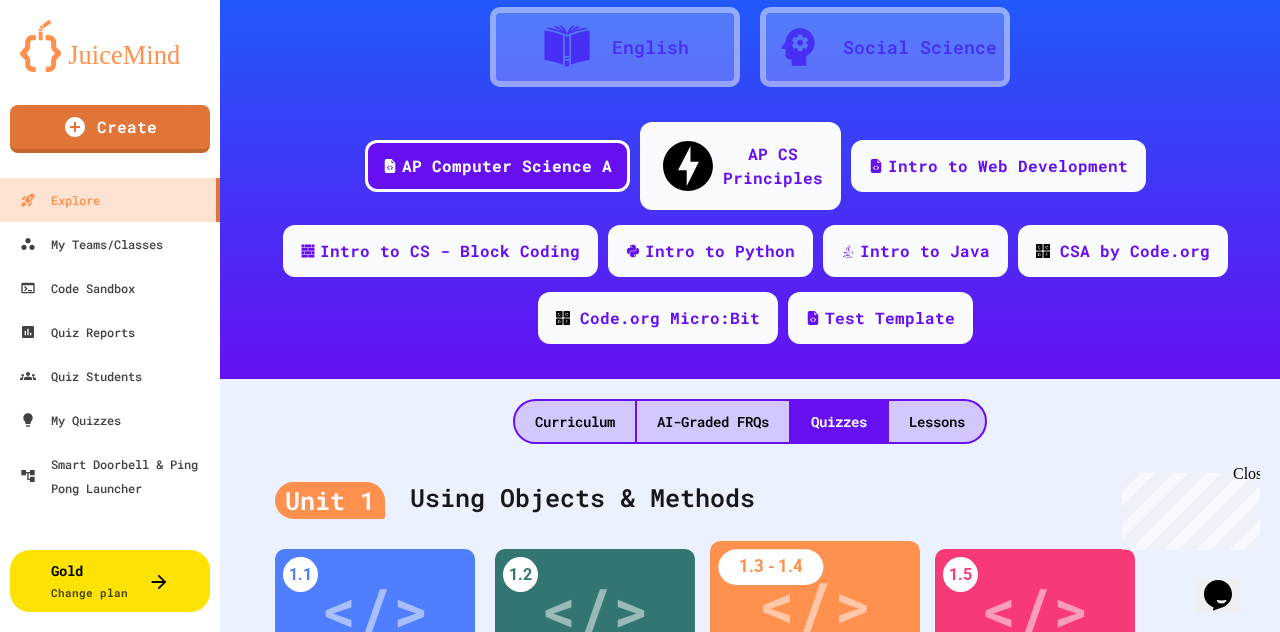 scroll, scrollTop: 0, scrollLeft: 0, axis: both 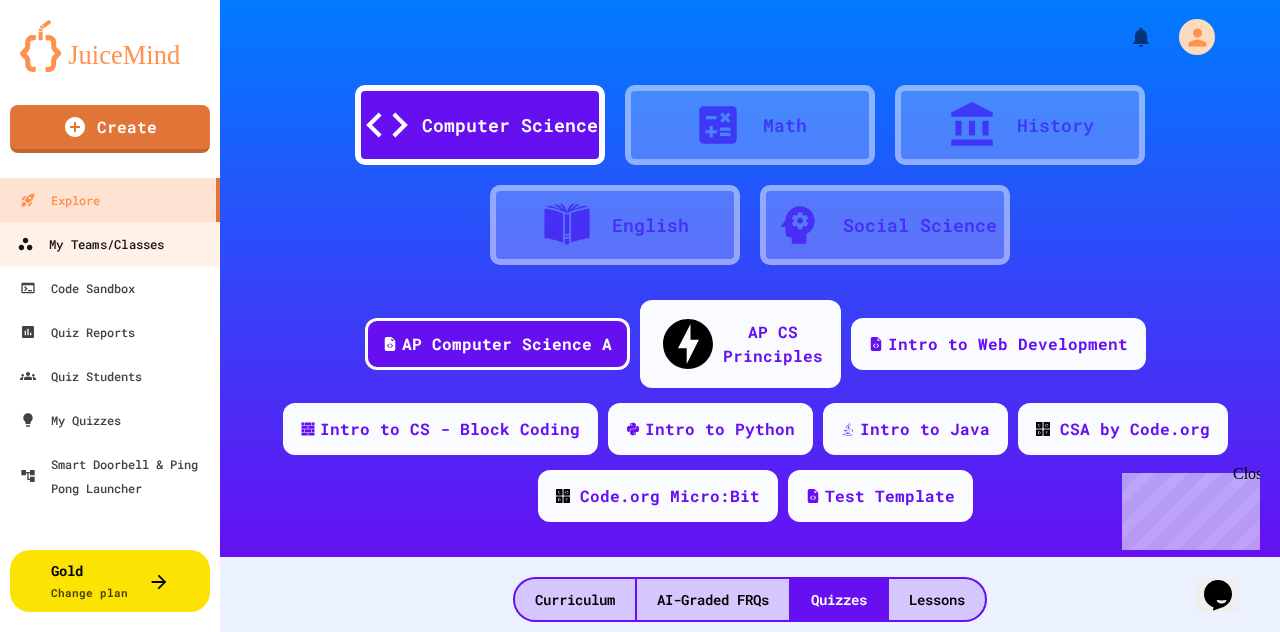 click on "My Teams/Classes" at bounding box center (90, 244) 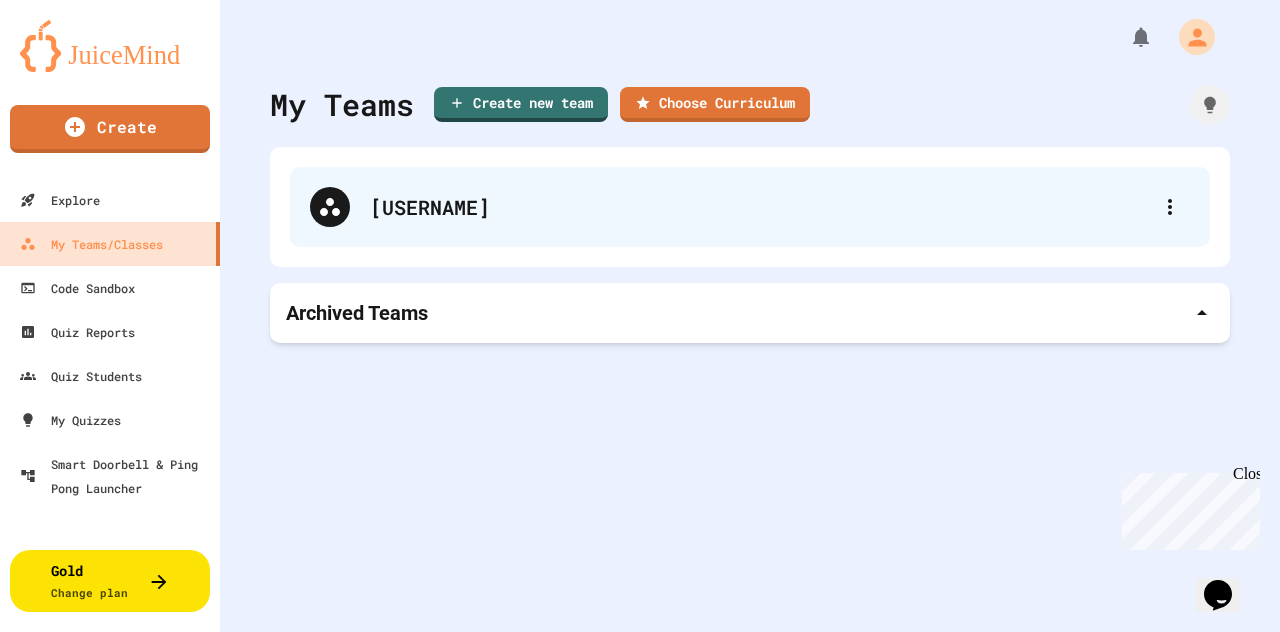 click on "[USERNAME]" at bounding box center (750, 207) 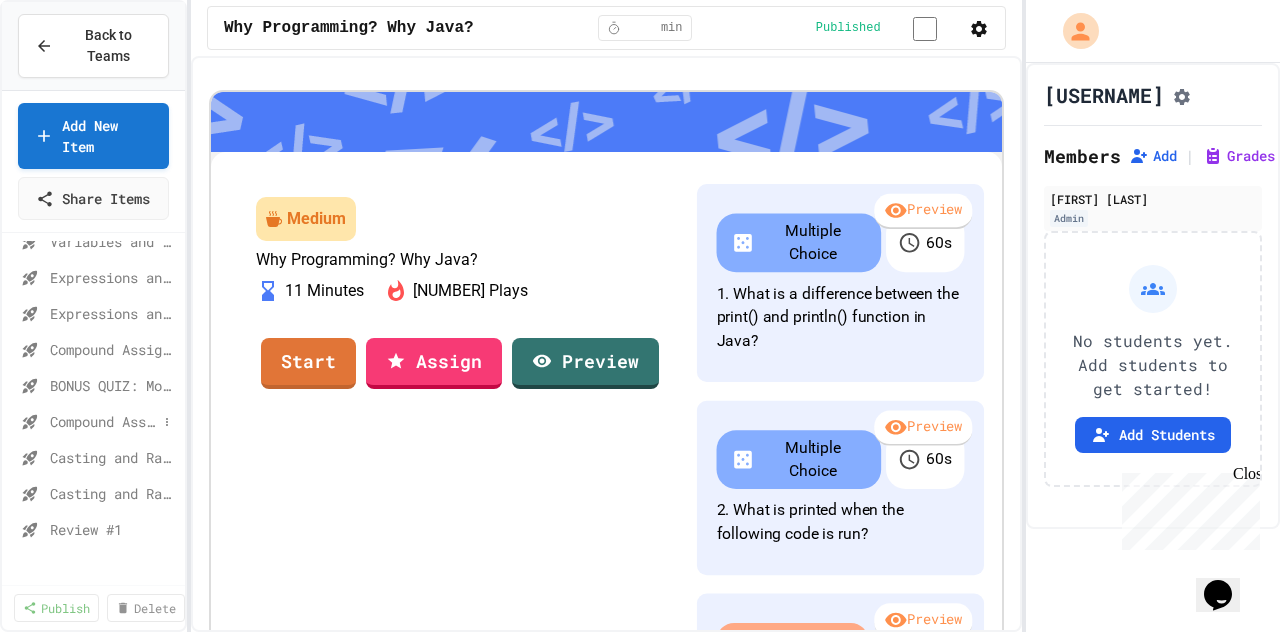 scroll, scrollTop: 0, scrollLeft: 0, axis: both 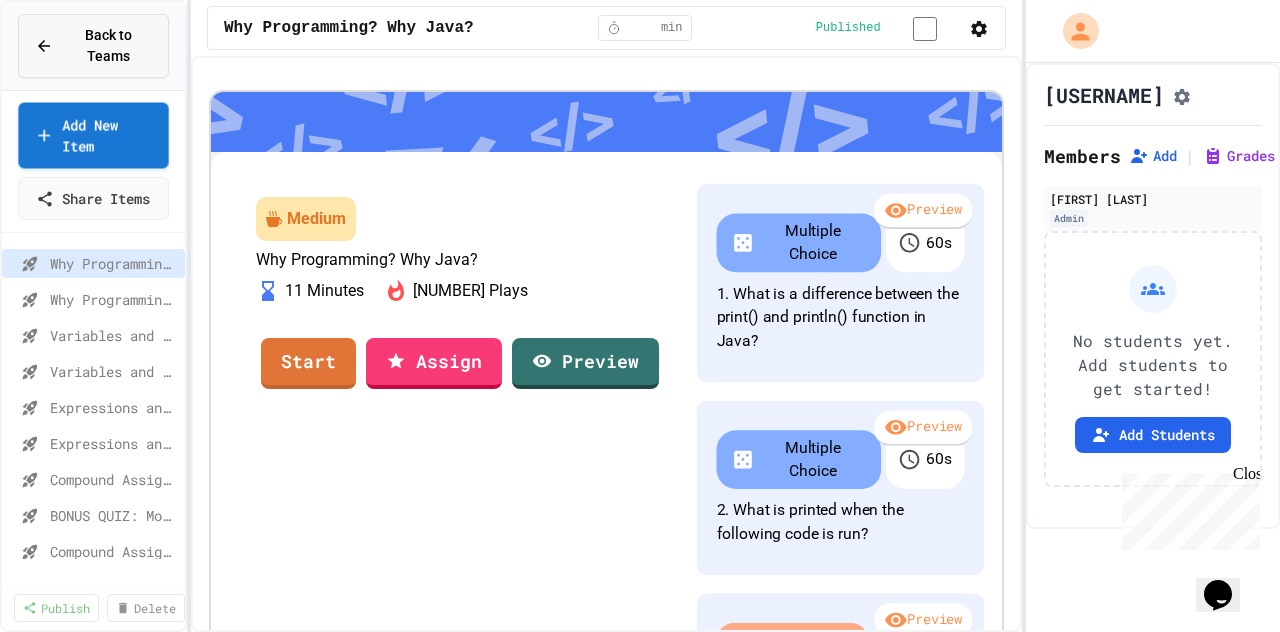 click on "Back to Teams" at bounding box center [108, 46] 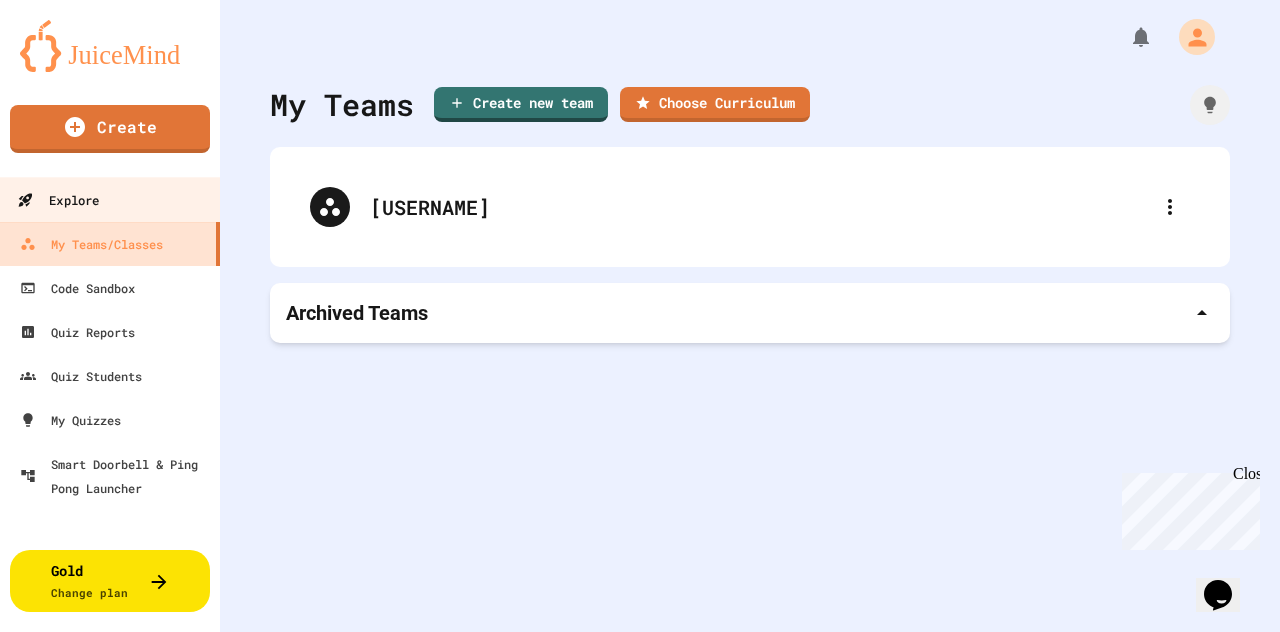 click on "Explore" at bounding box center (58, 200) 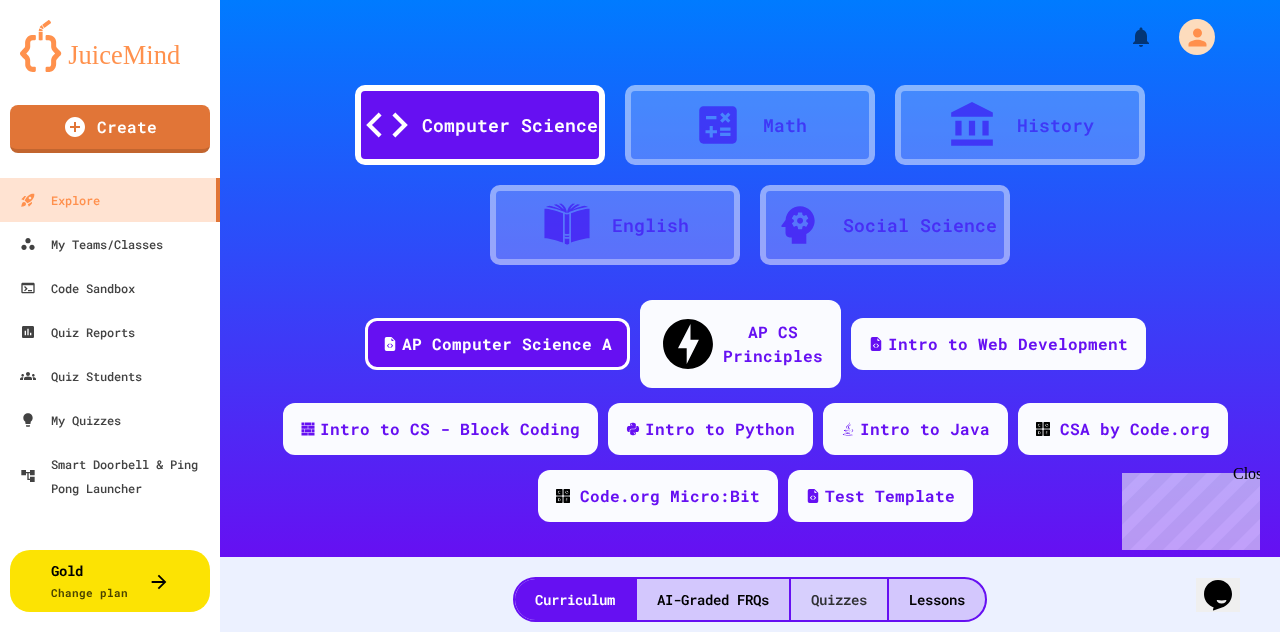 click on "Quizzes" at bounding box center (839, 599) 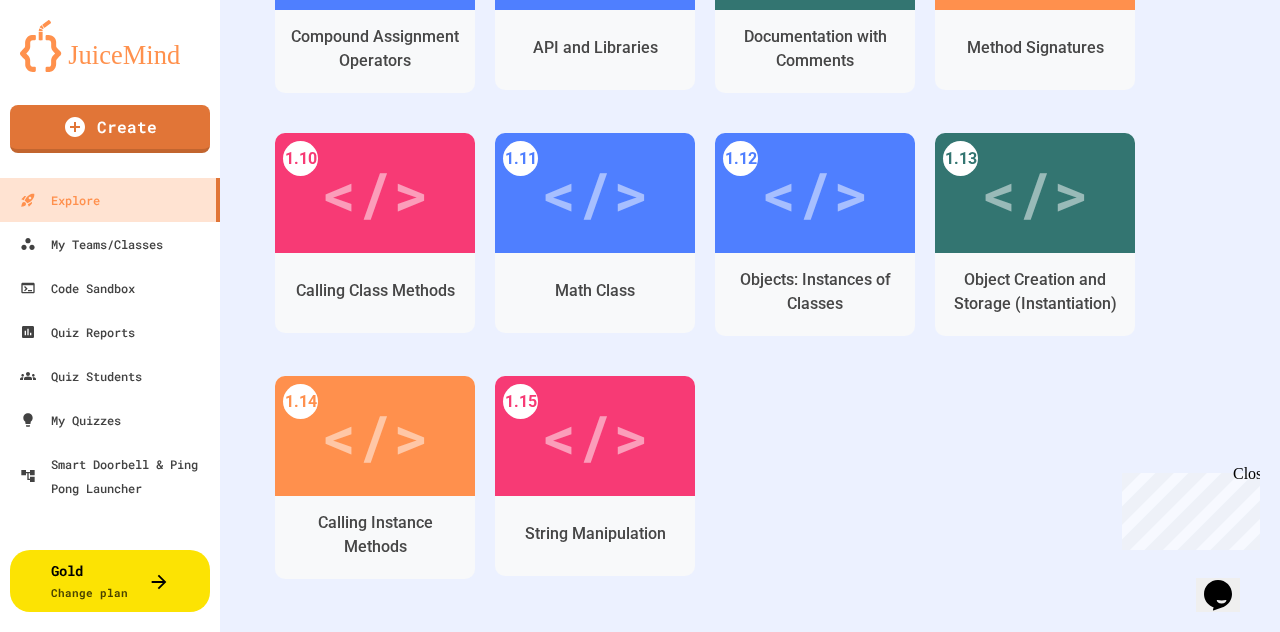 scroll, scrollTop: 800, scrollLeft: 0, axis: vertical 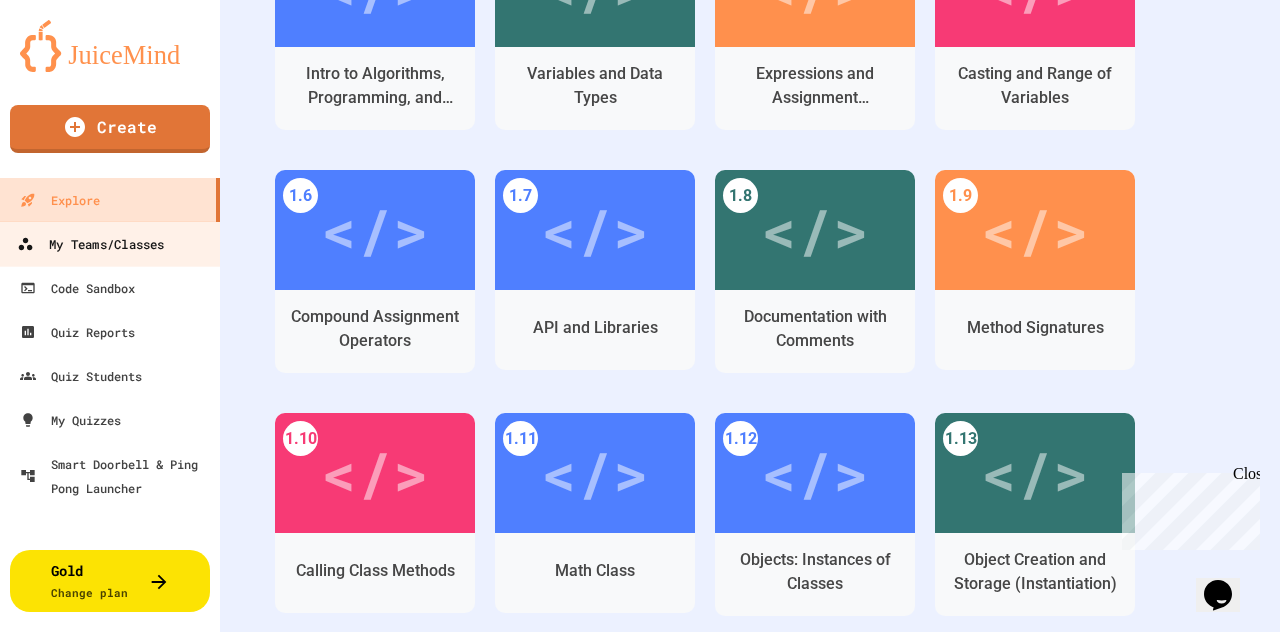 click on "My Teams/Classes" at bounding box center [90, 244] 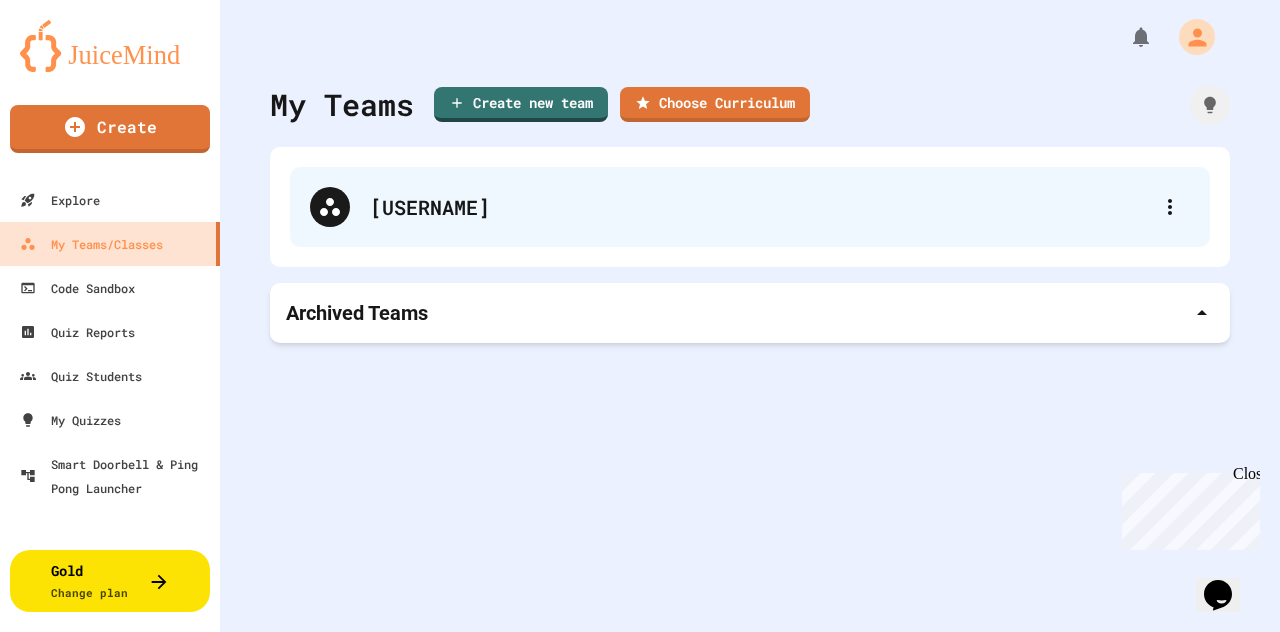 click on "[USERNAME]" at bounding box center (760, 207) 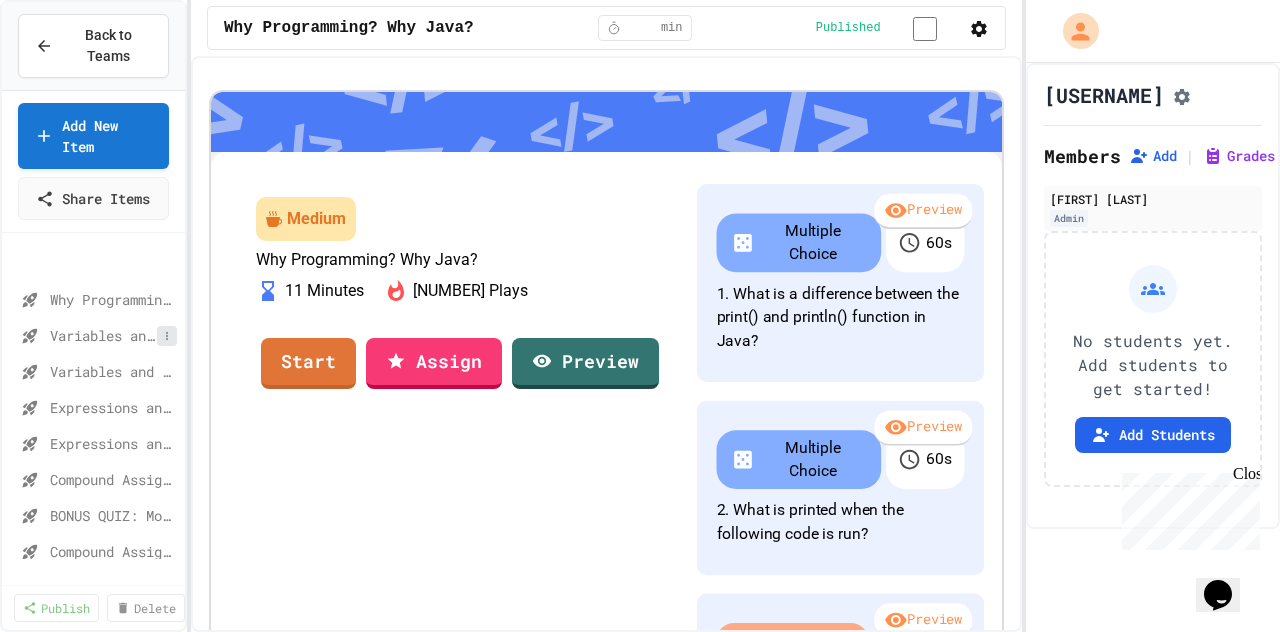 scroll, scrollTop: 130, scrollLeft: 0, axis: vertical 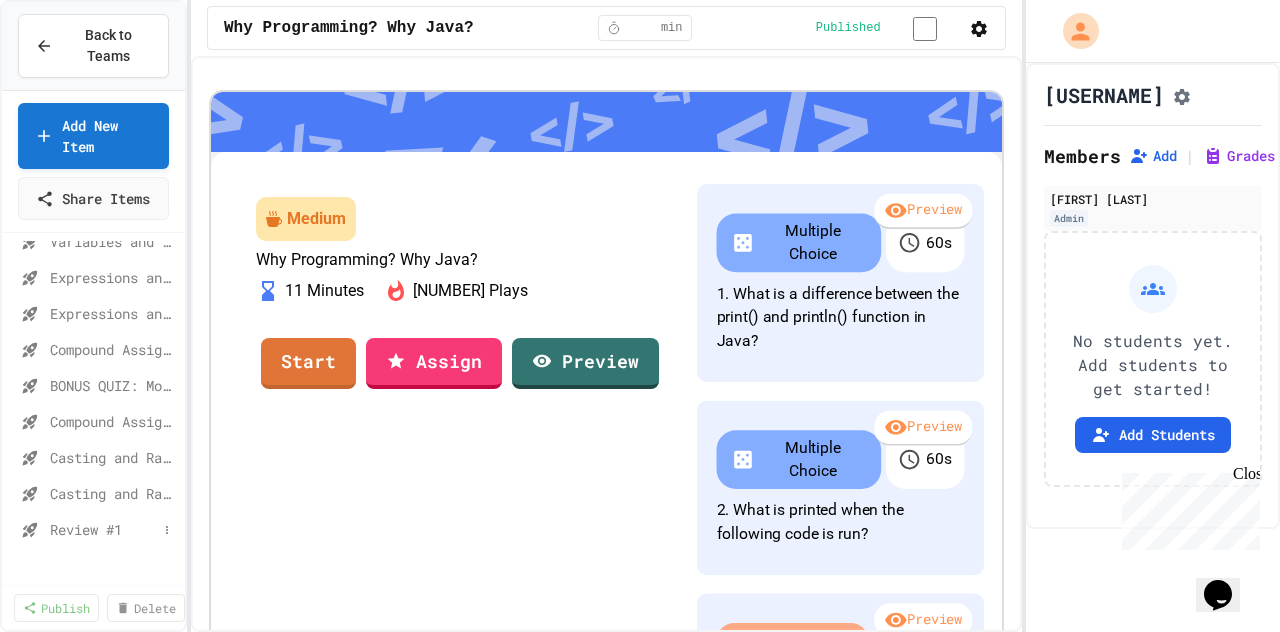 click on "Review #1" at bounding box center [93, 529] 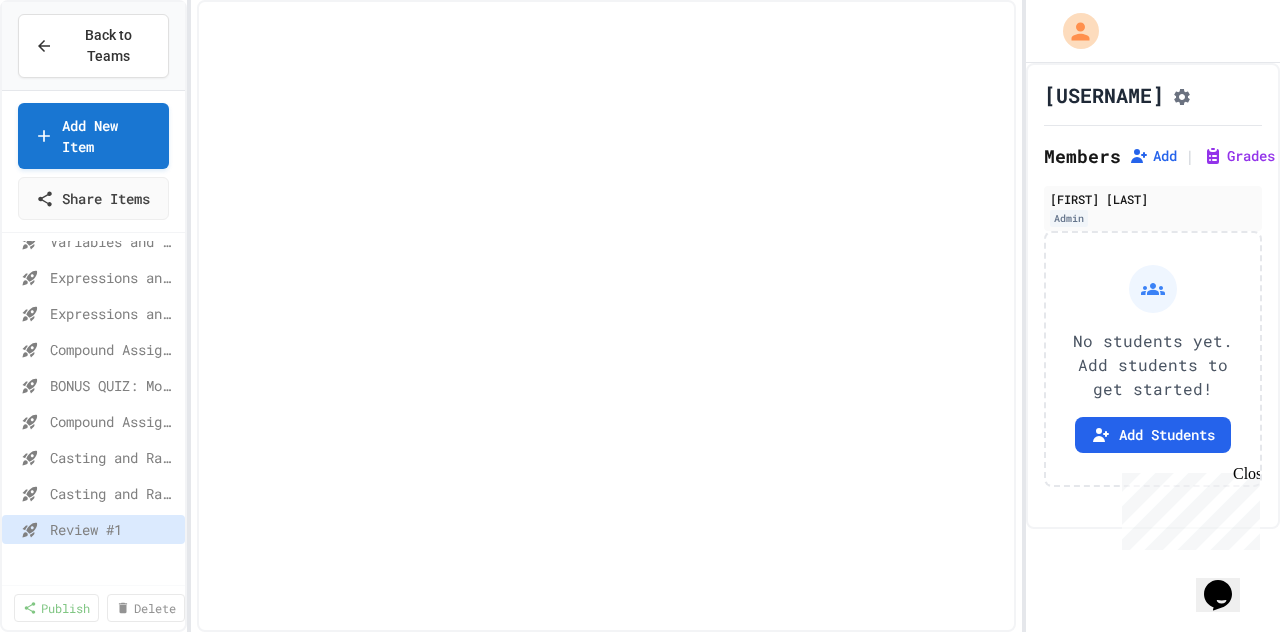 scroll, scrollTop: 114, scrollLeft: 0, axis: vertical 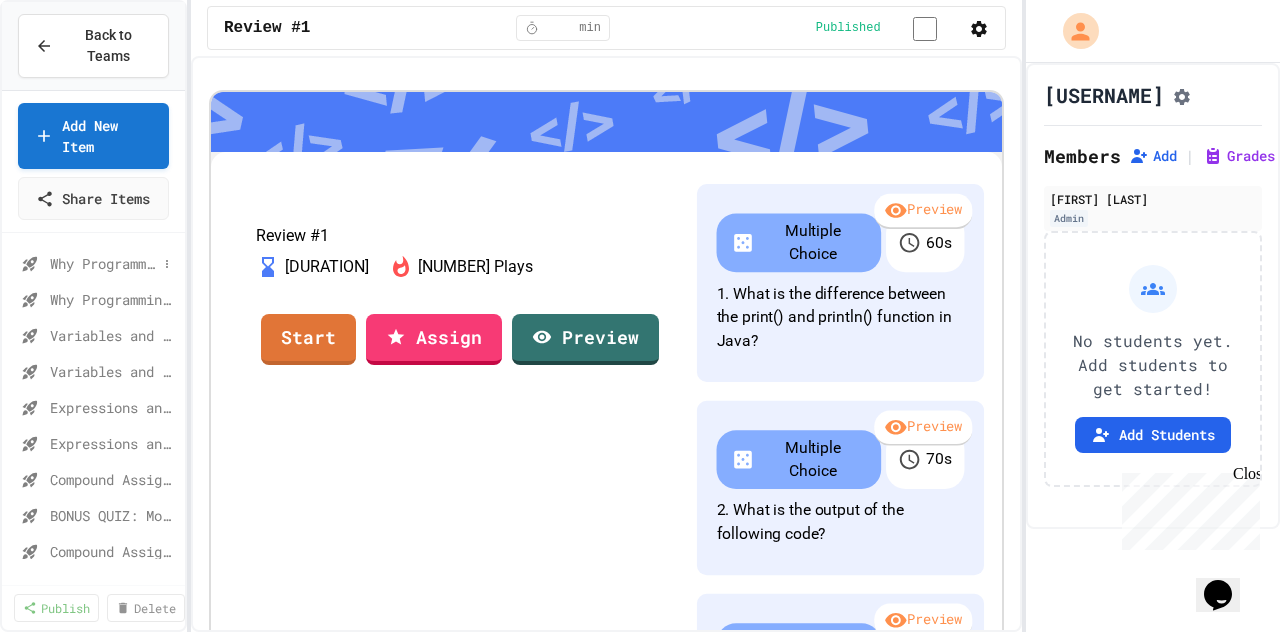 click on "Why Programming? Why Java?" at bounding box center [103, 263] 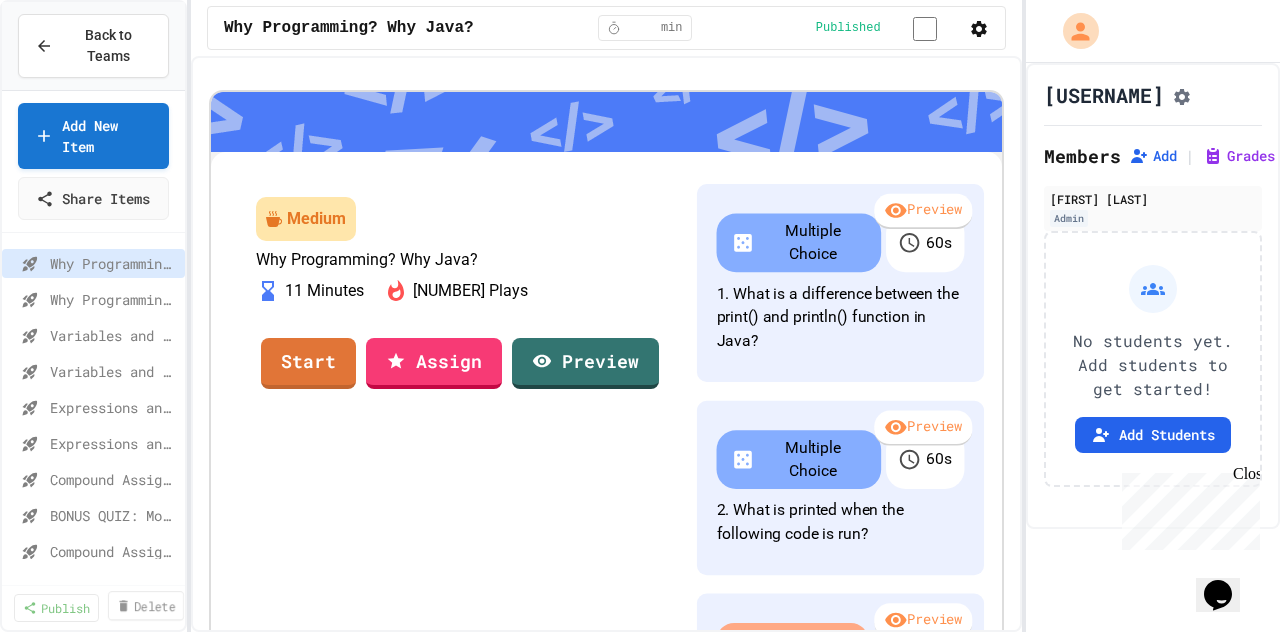 click on "Delete" at bounding box center [146, 605] 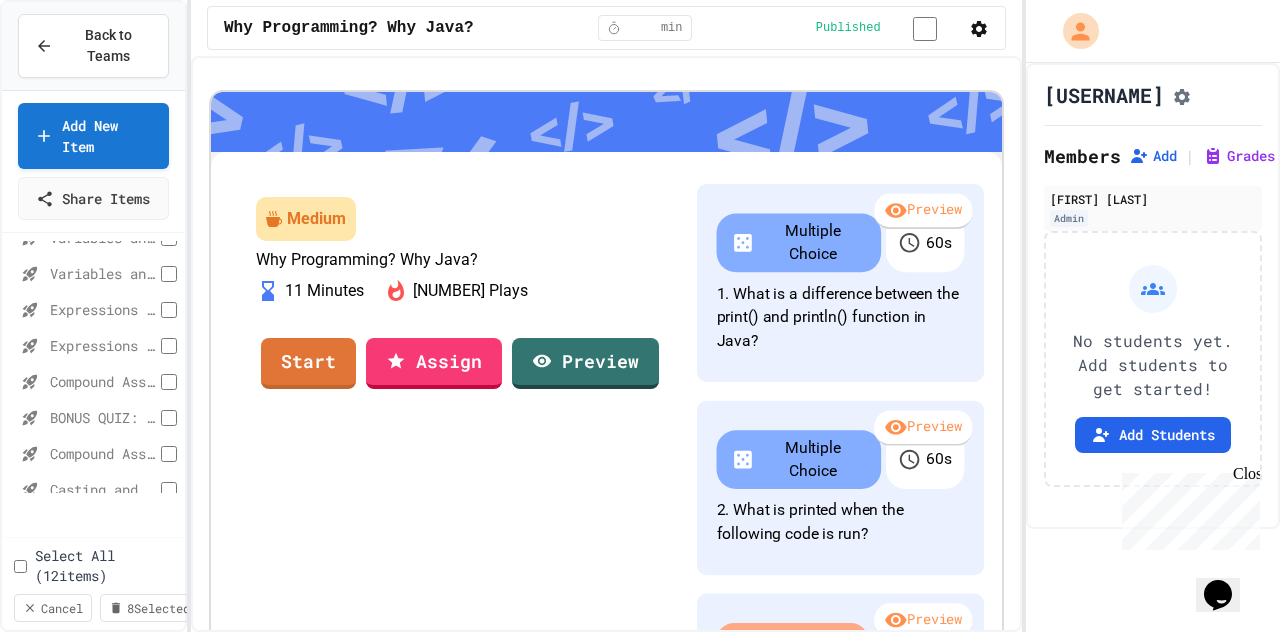 scroll, scrollTop: 196, scrollLeft: 0, axis: vertical 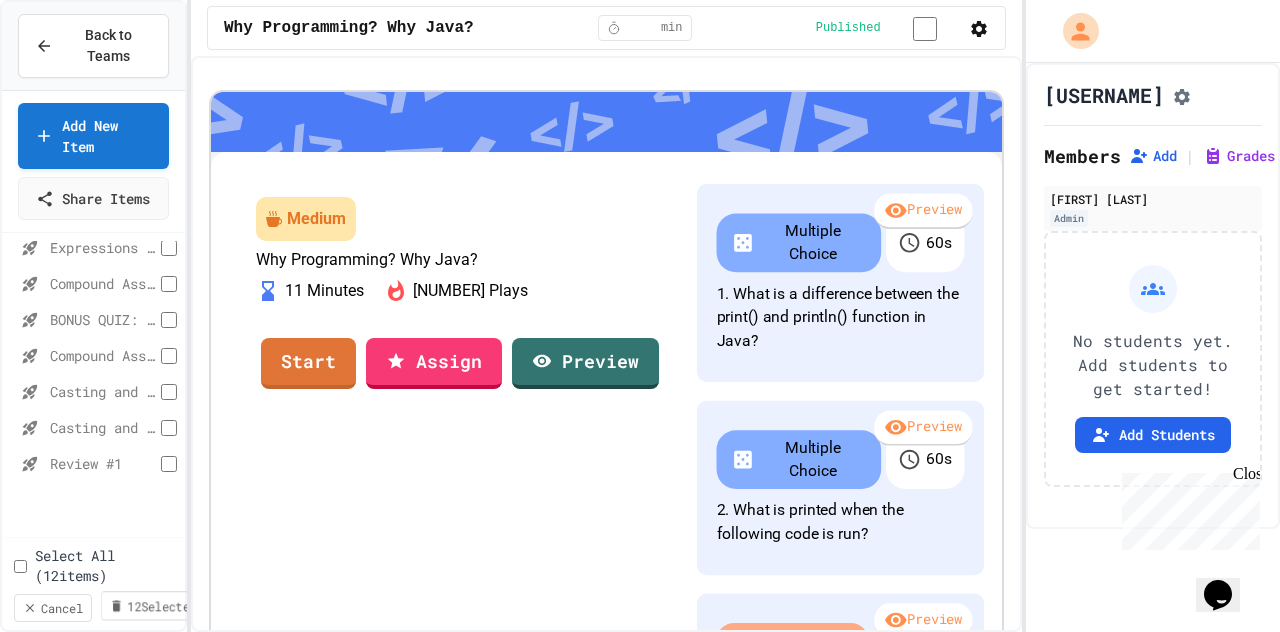 click on "[NUMBER] Selected" at bounding box center [153, 605] 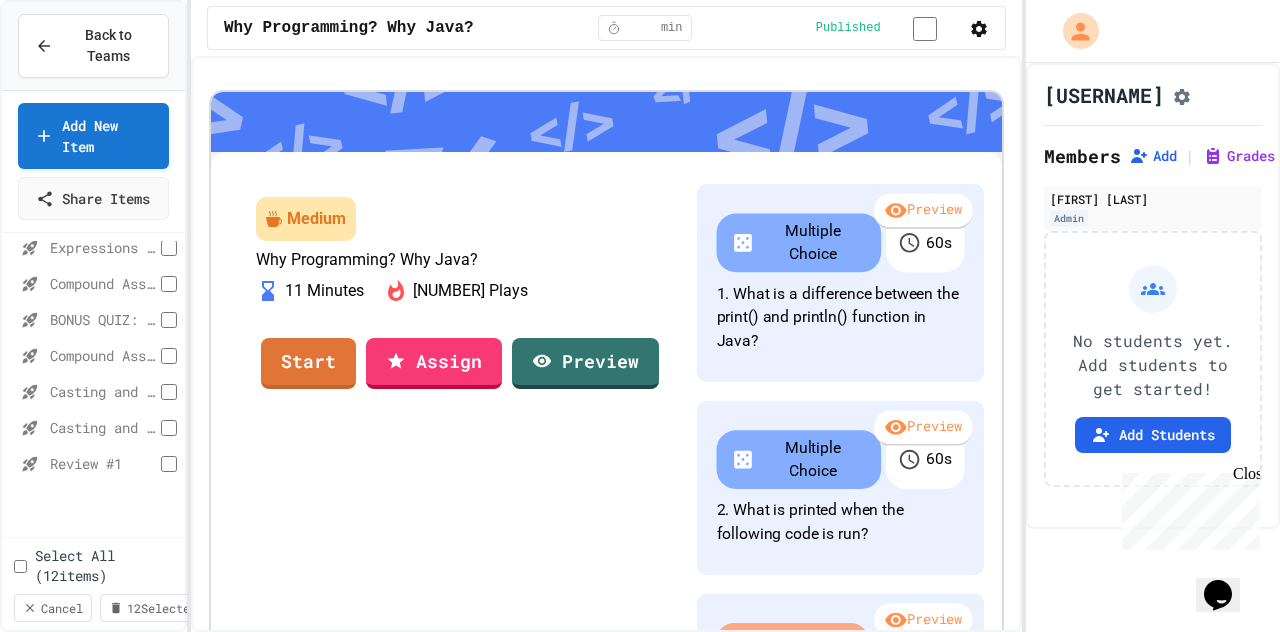click on "Delete" at bounding box center [690, 782] 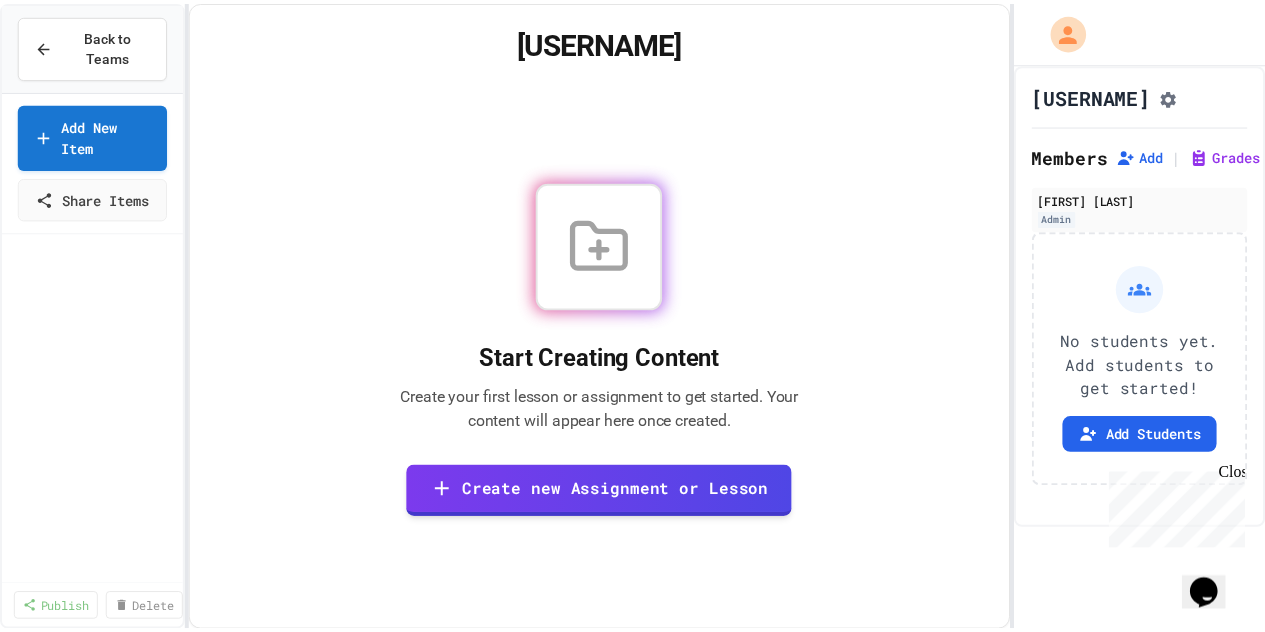 scroll, scrollTop: 0, scrollLeft: 0, axis: both 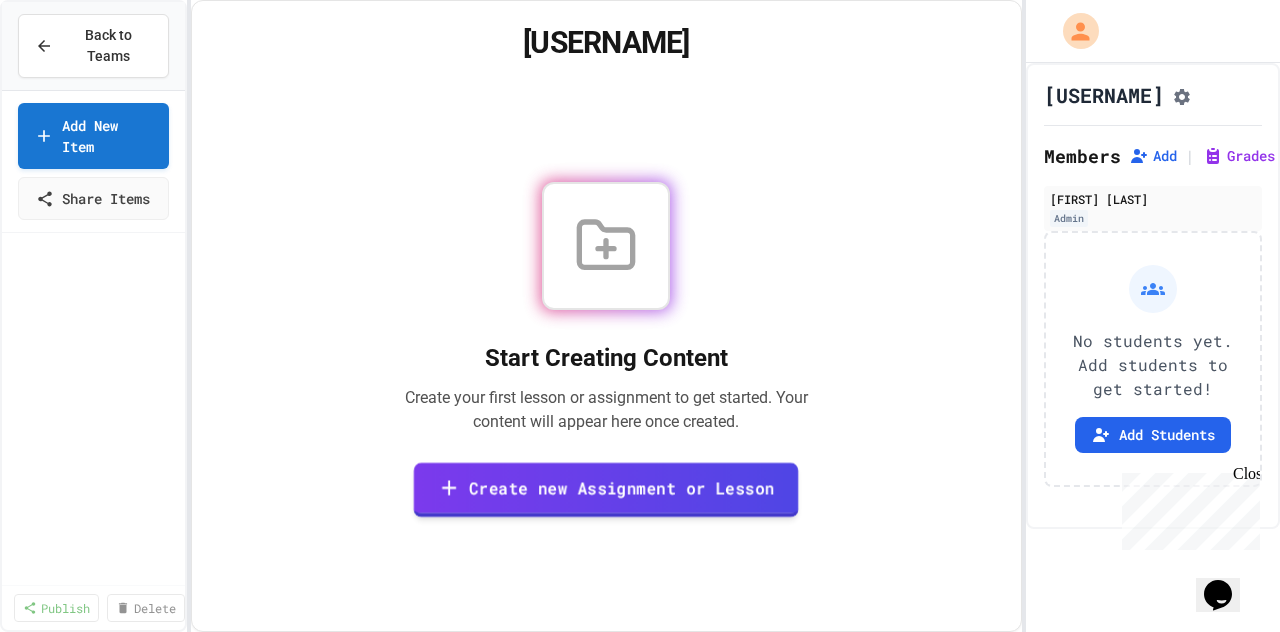 click 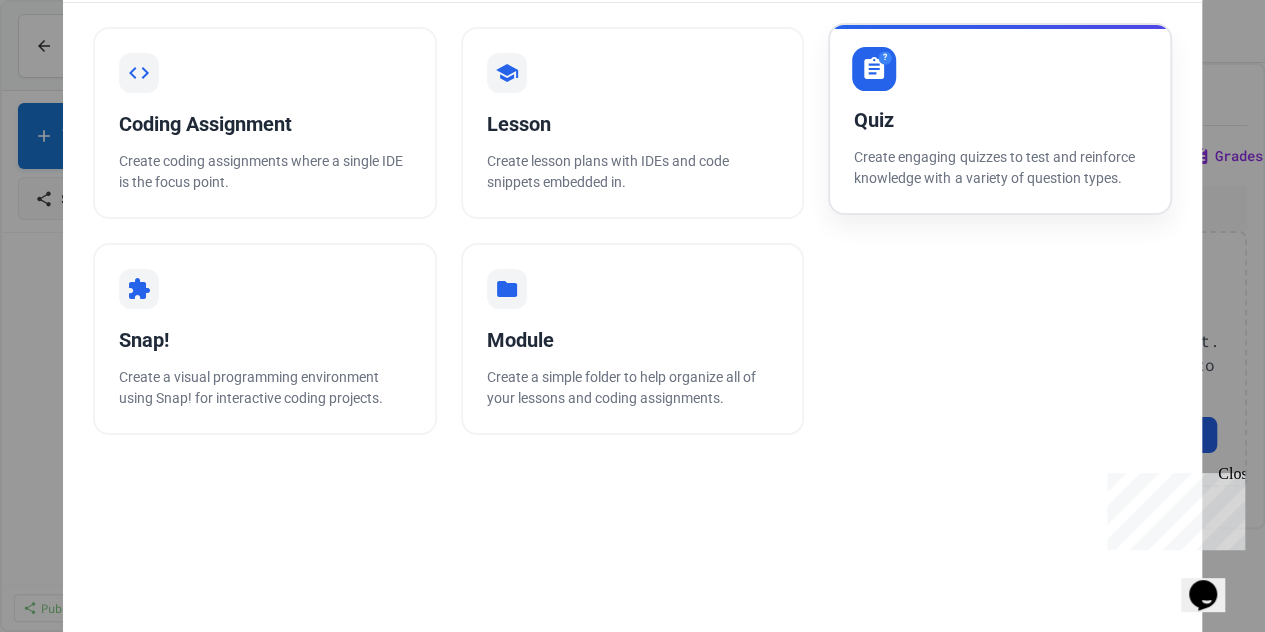 click on "Quiz" at bounding box center (1000, 120) 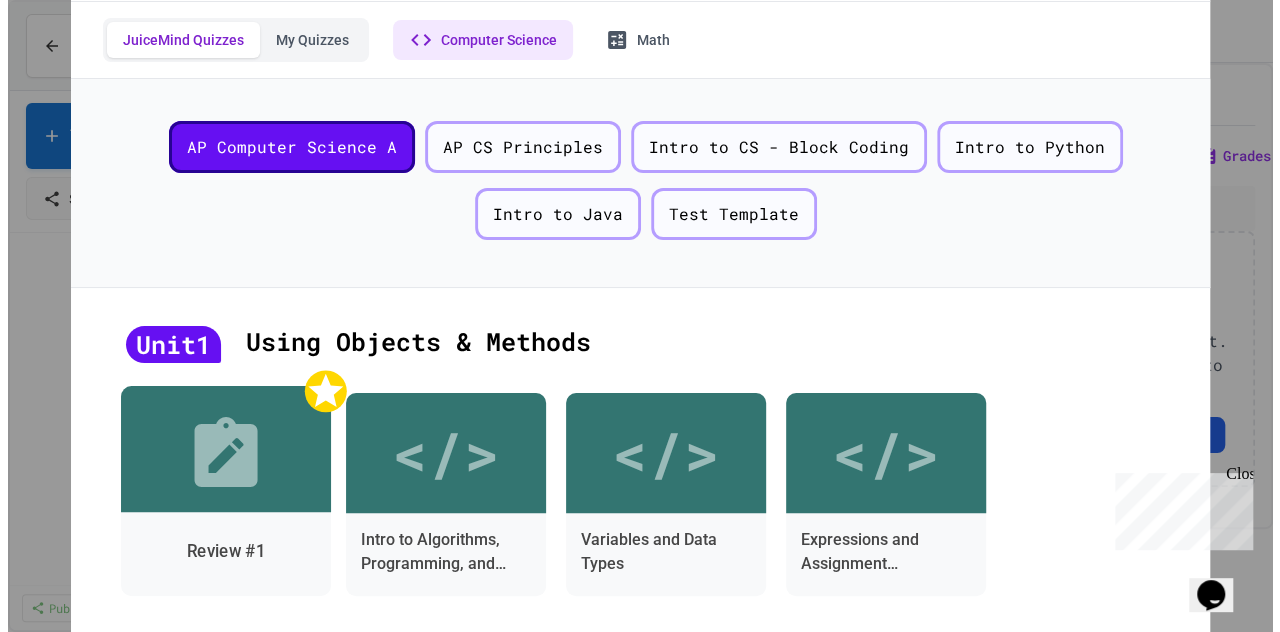 scroll, scrollTop: 100, scrollLeft: 0, axis: vertical 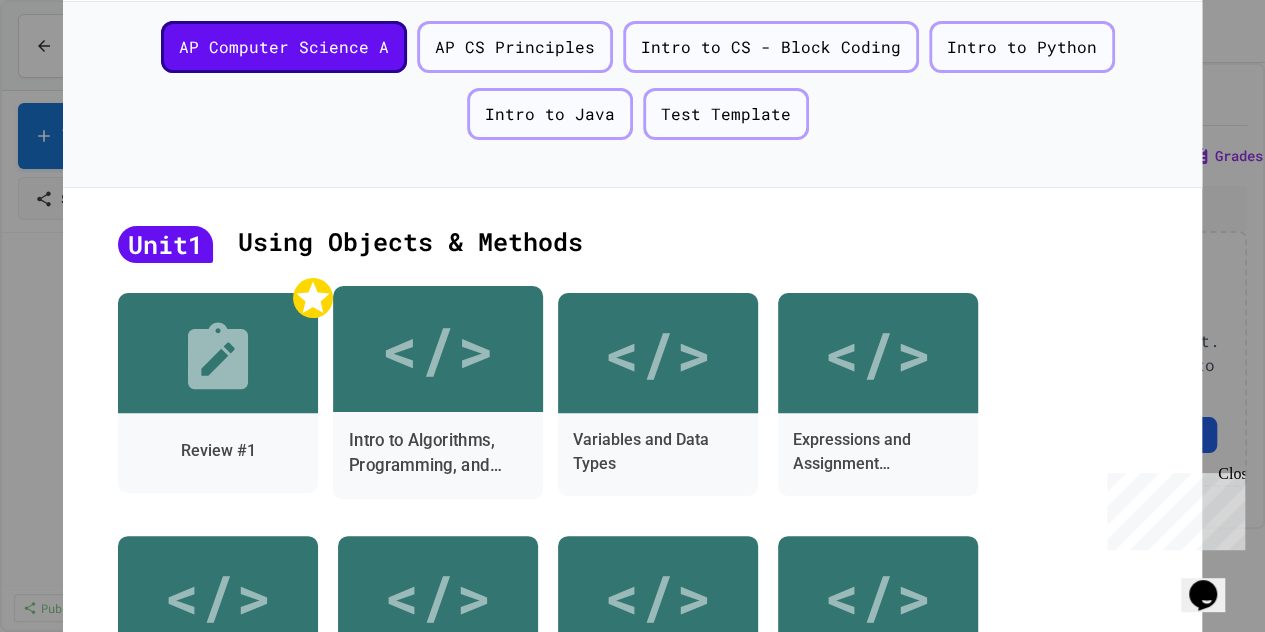 click on "</>" at bounding box center [438, 349] 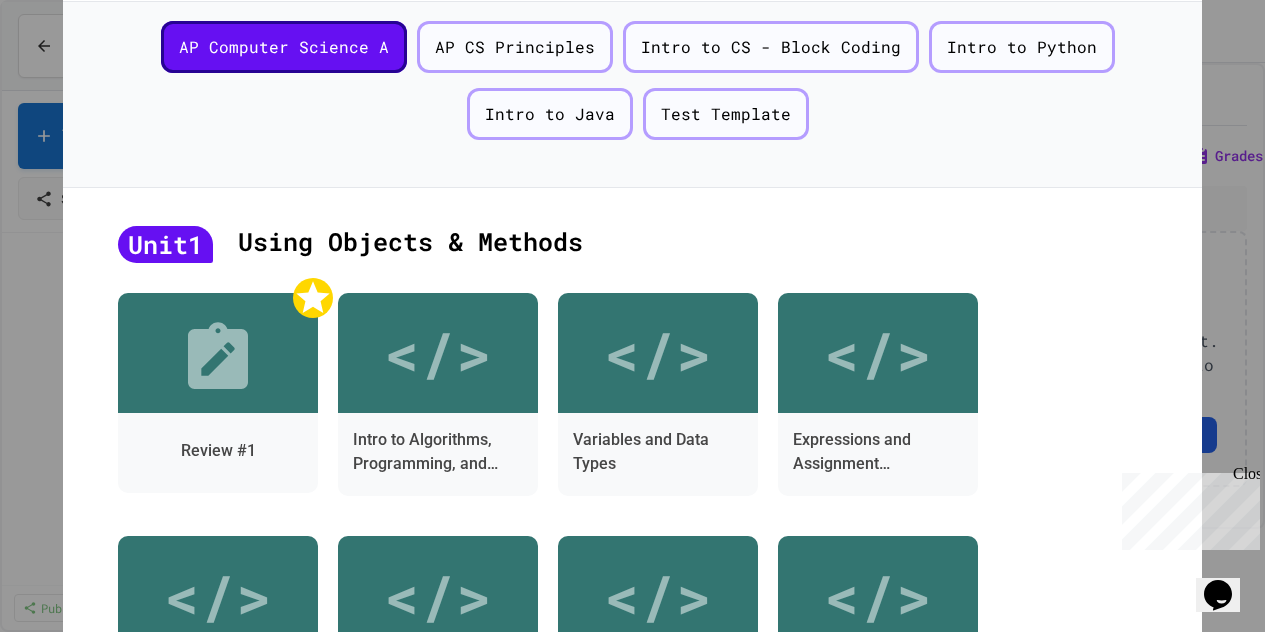 click on "Medium" at bounding box center (632, 916) 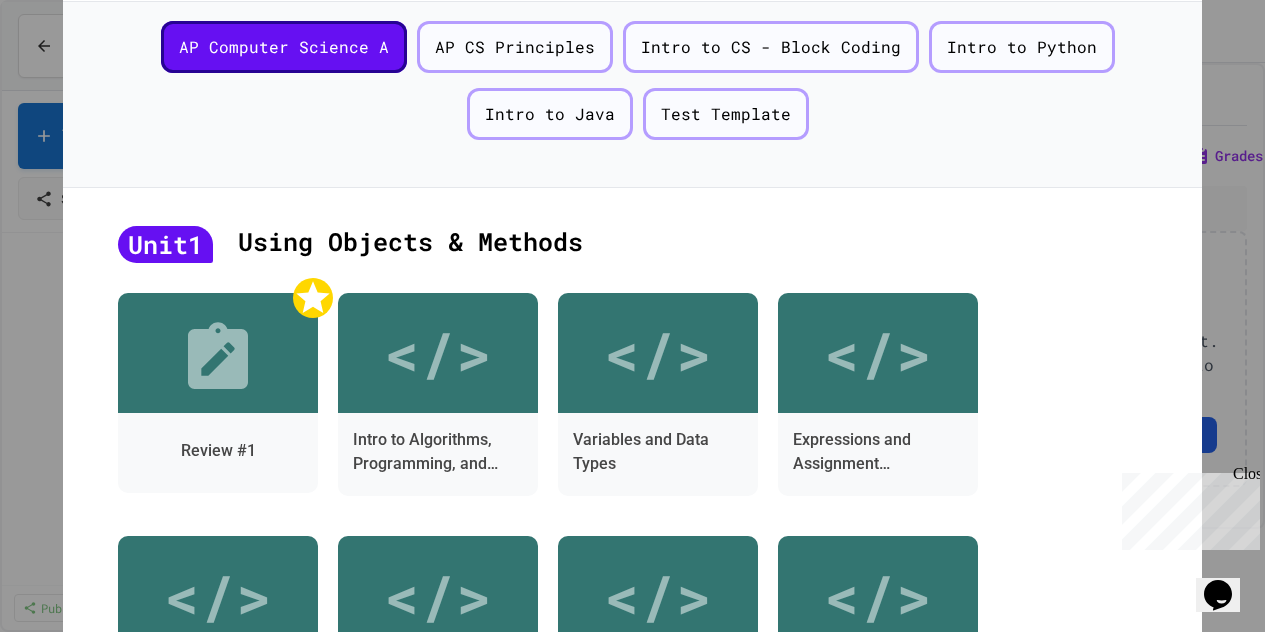scroll, scrollTop: 36, scrollLeft: 0, axis: vertical 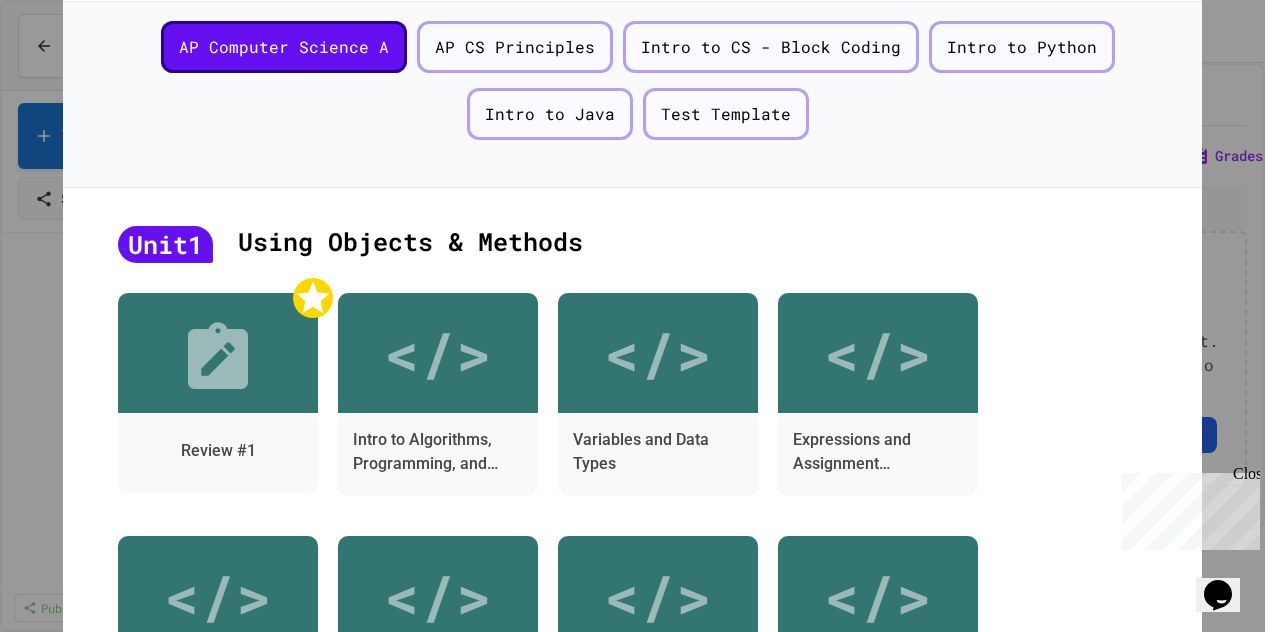 click 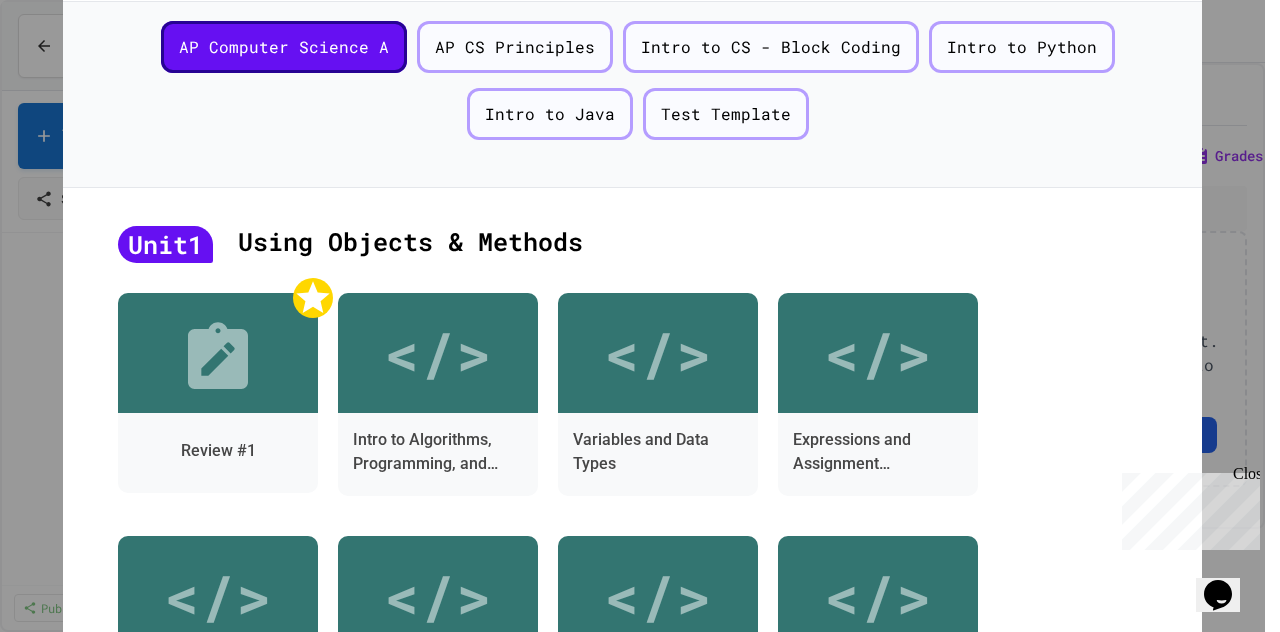click 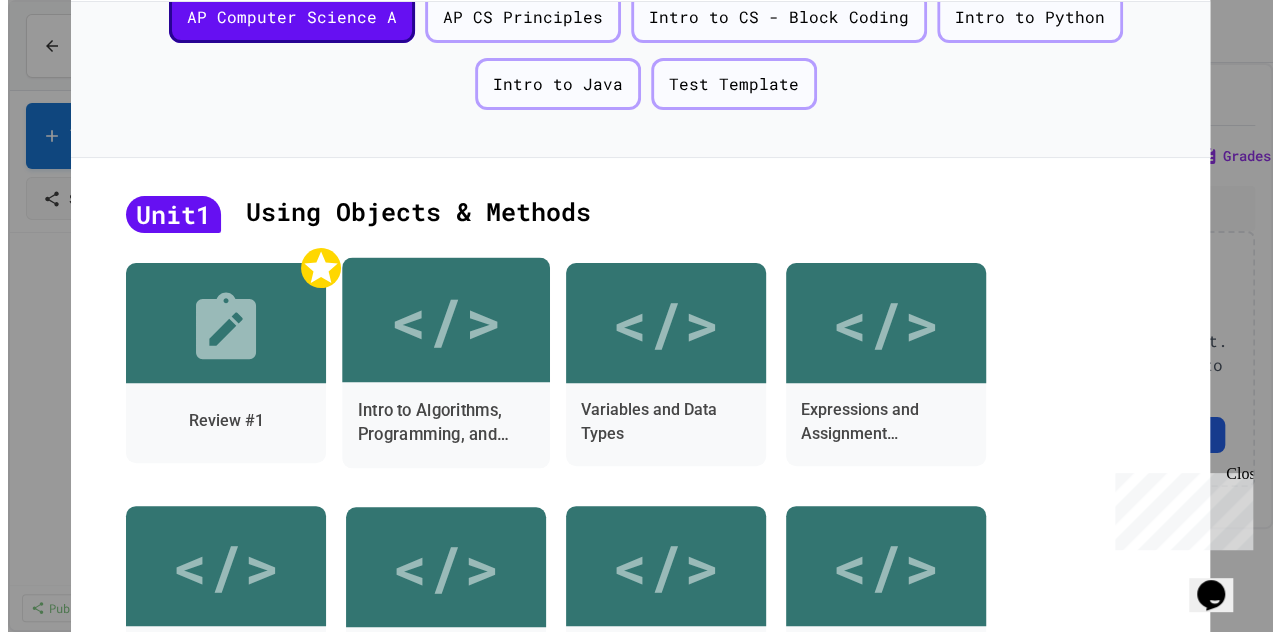 scroll, scrollTop: 100, scrollLeft: 0, axis: vertical 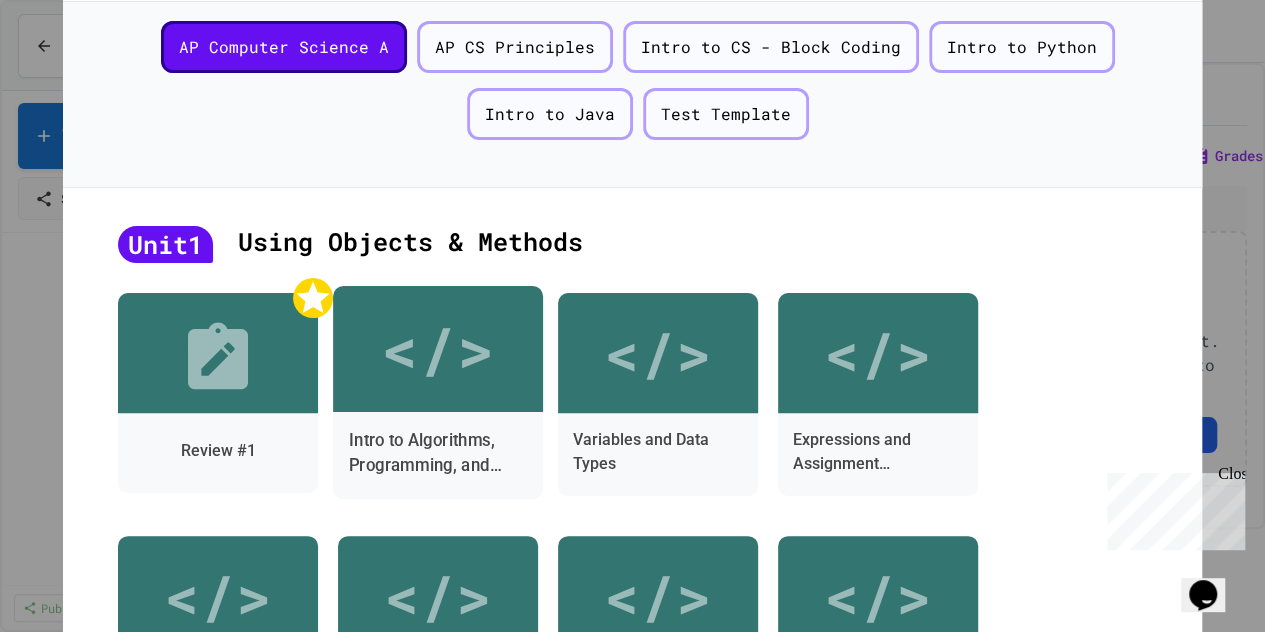 click on "</>" at bounding box center [438, 349] 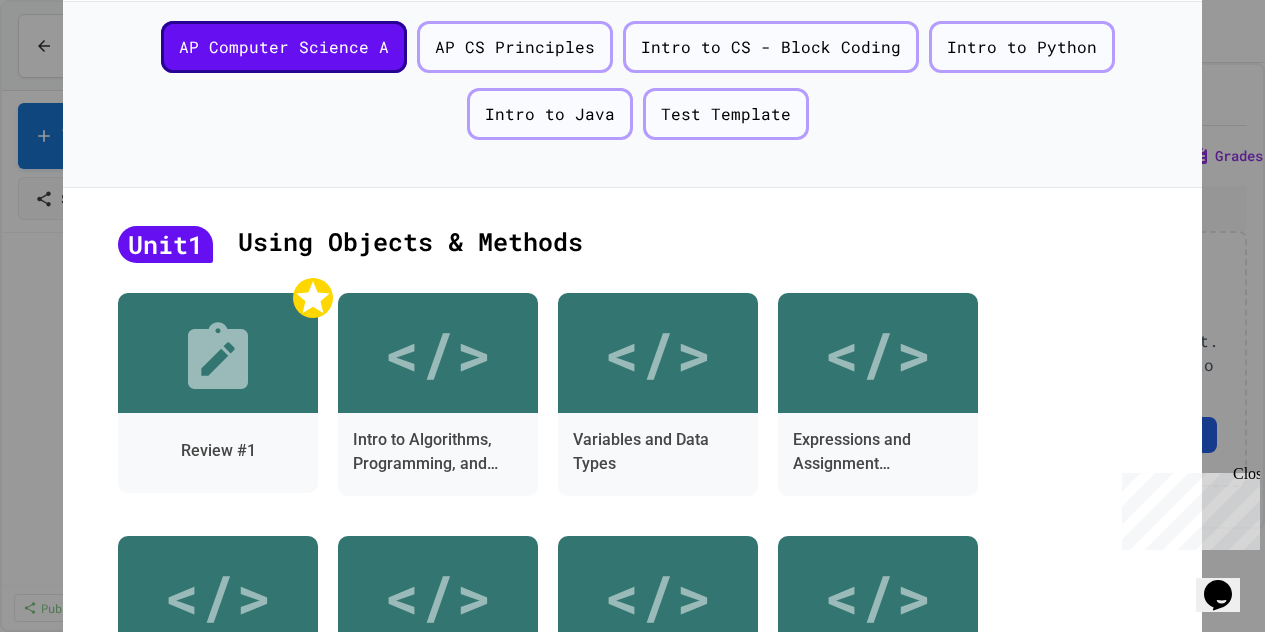 click on "Medium" at bounding box center [632, 916] 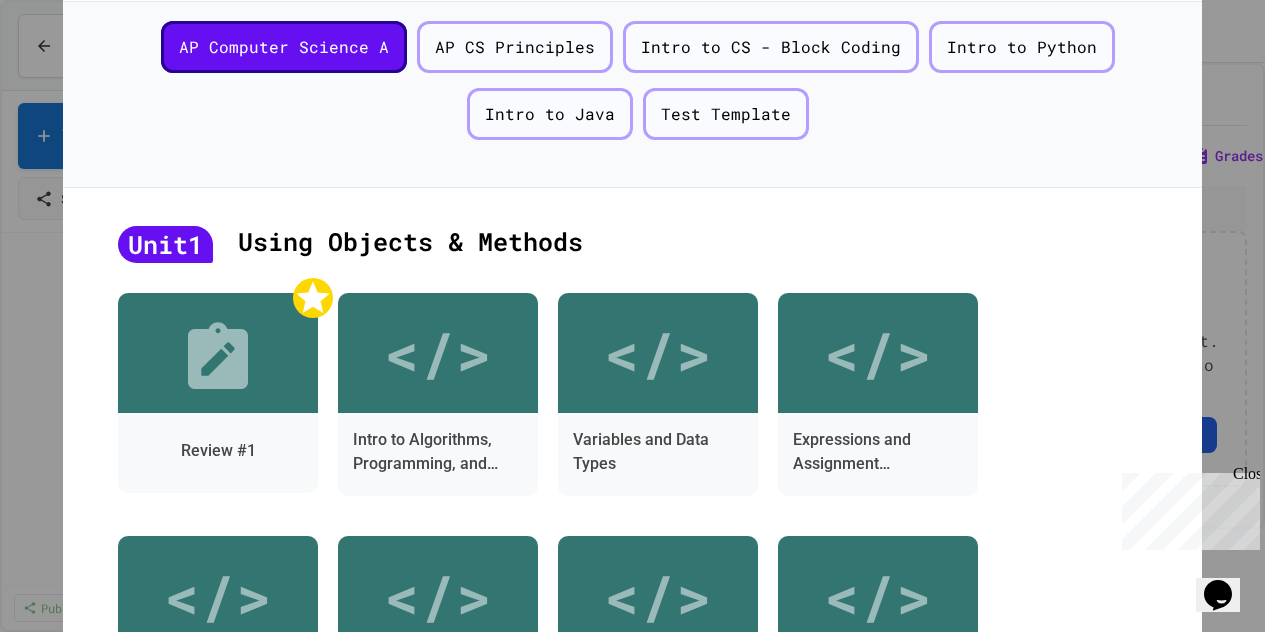 click on "Select Quiz" at bounding box center [521, 1412] 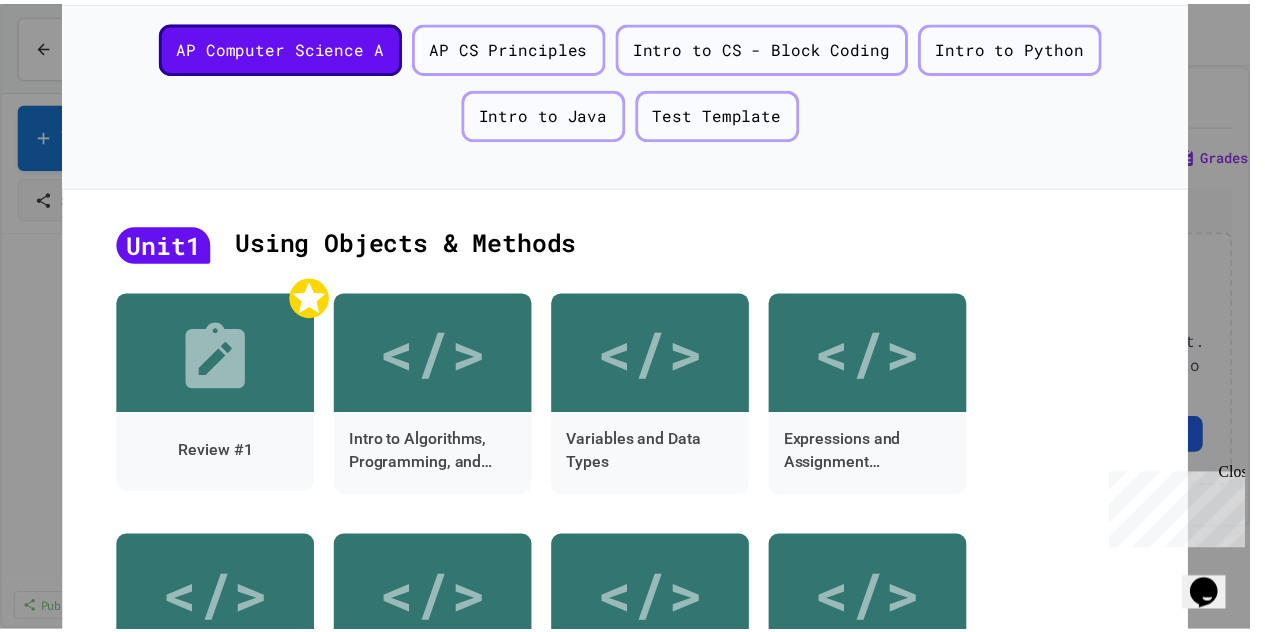 scroll, scrollTop: 36, scrollLeft: 0, axis: vertical 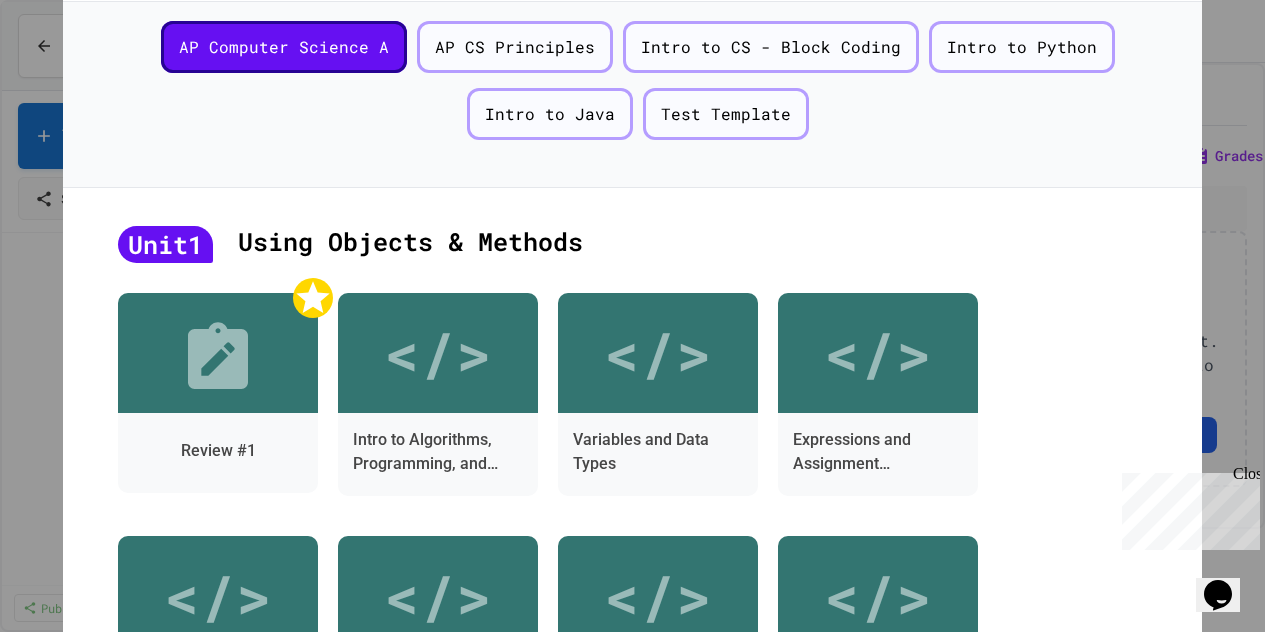 click at bounding box center (81, 1582) 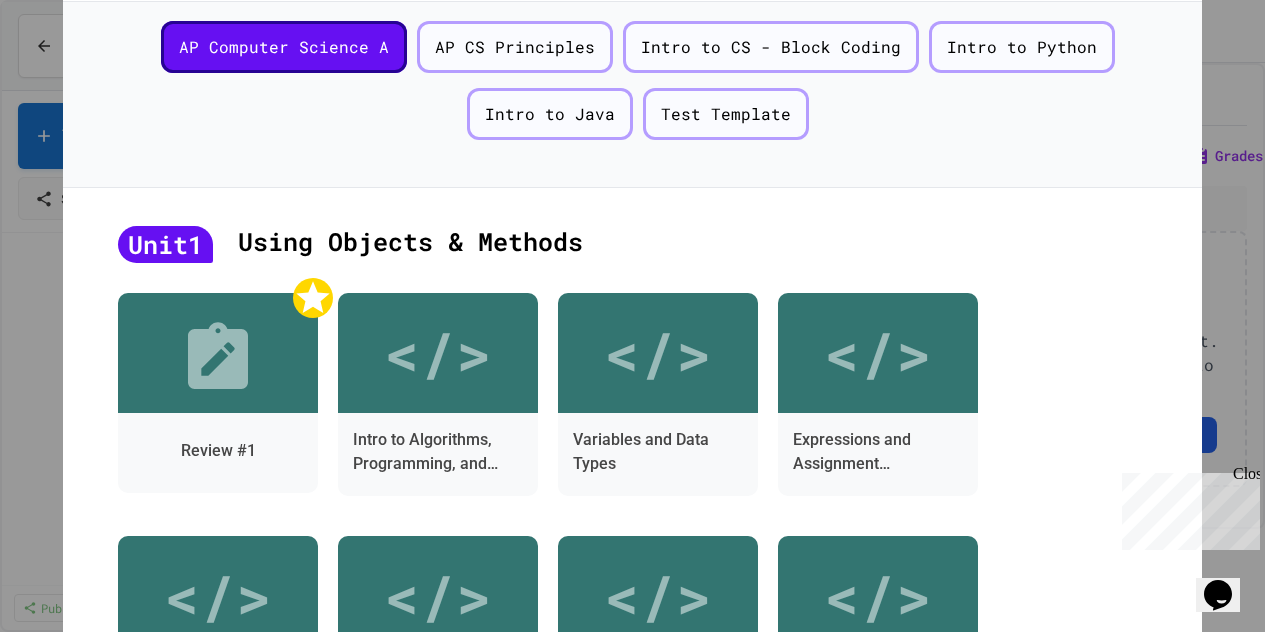click 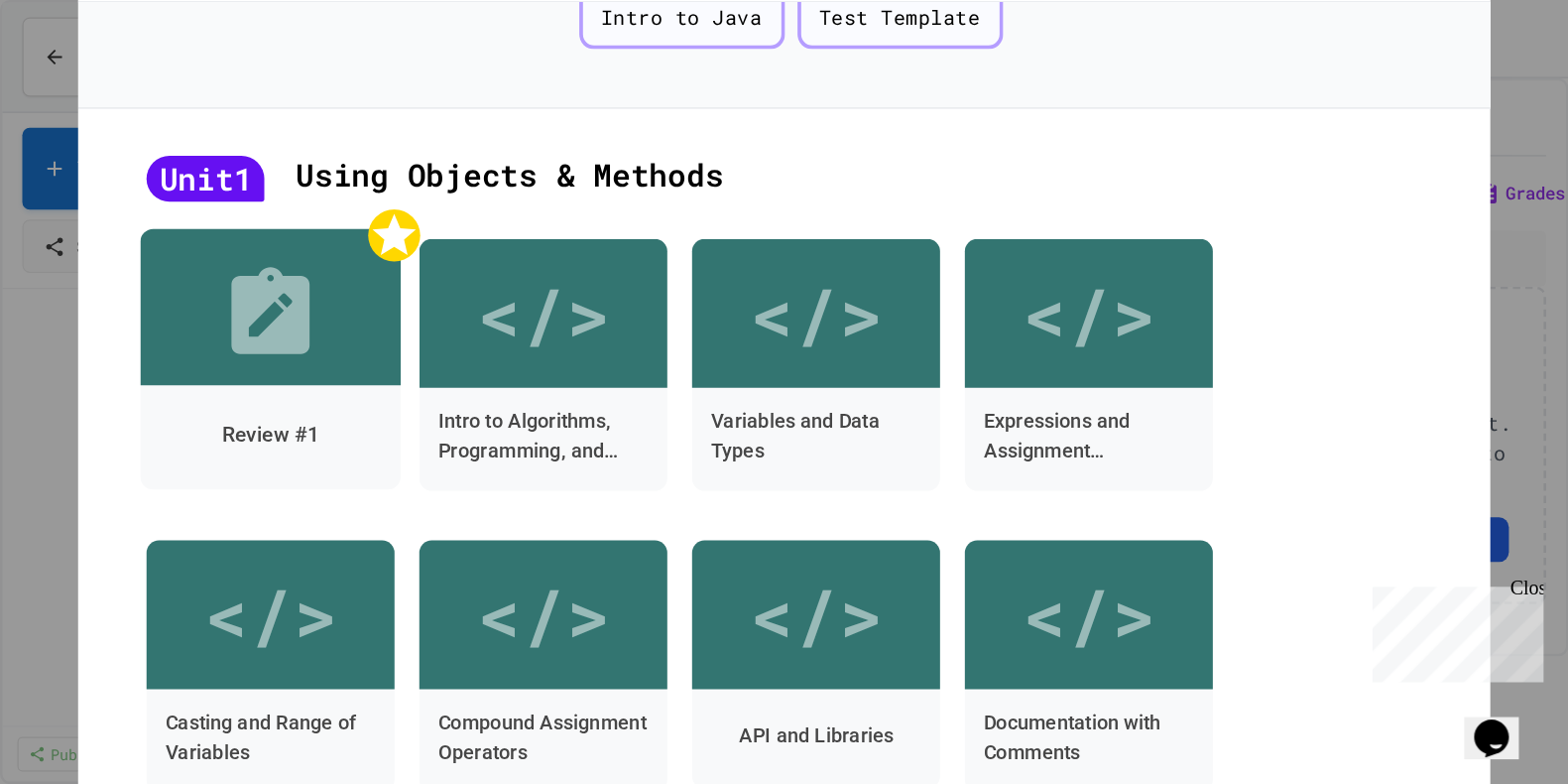 scroll, scrollTop: 0, scrollLeft: 0, axis: both 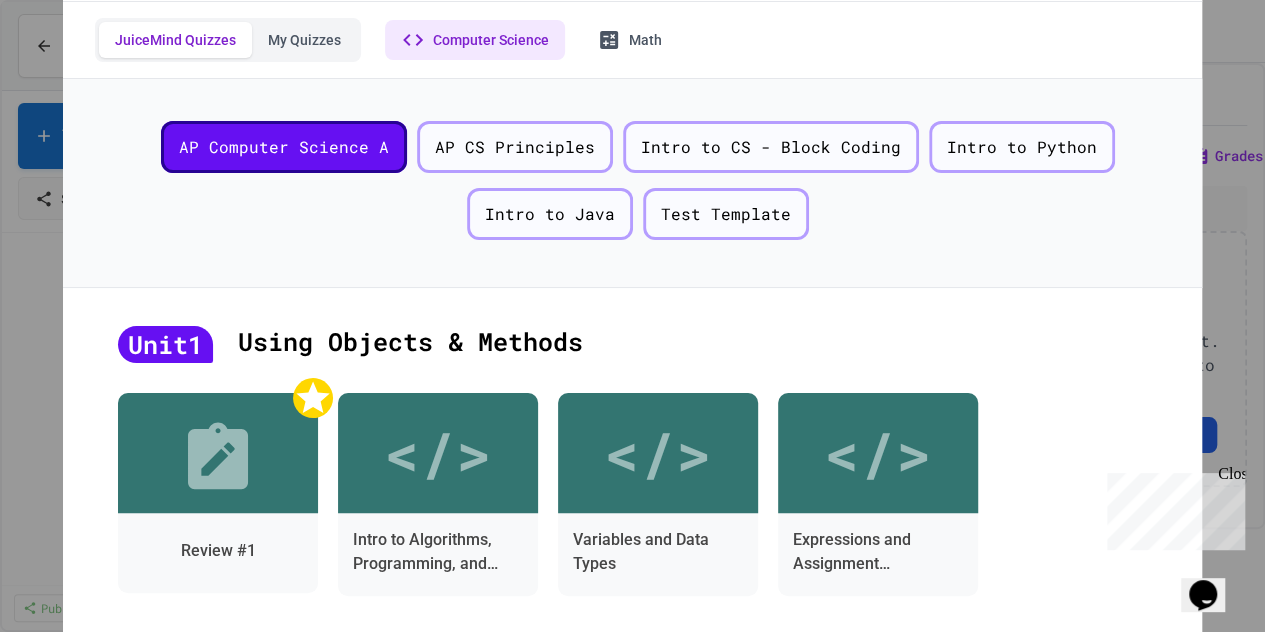 click on "Back ? Add a quiz JuiceMind Quizzes My Quizzes Computer Science Math AP Computer Science A AP CS Principles Intro to CS - Block Coding Intro to Python Intro to Java Test Template Unit [NUMBER] Using Objects & Methods Review #[NUMBER] </> Intro to Algorithms, Programming, and Compilers </> Variables and Data Types </> Expressions and Assignment Statements </> Casting and Range of Variables </> Compound Assignment Operators </> API and Libraries </> Documentation with Comments </> Method Signatures </> Calling Class Methods </> Math Class </> Objects: Instances of Classes </> Object Creation and Storage (Instantiation) </> Calling Instance Methods </> String Manipulation </> Review #[NUMBER] Unit [NUMBER] Algorithms with Selection and Repetition Review #[NUMBER] </> Algorithms with Selection and Repetition </> Boolean Expressions </> If Statements </> Nested If Statements </> Compound Boolean Expressions </> Comparing Boolean Expressions </> While Loops </> For Loops </> Implementing Selection and Iteration Algorithms </> </> Nested Iteration" at bounding box center (632, 316) 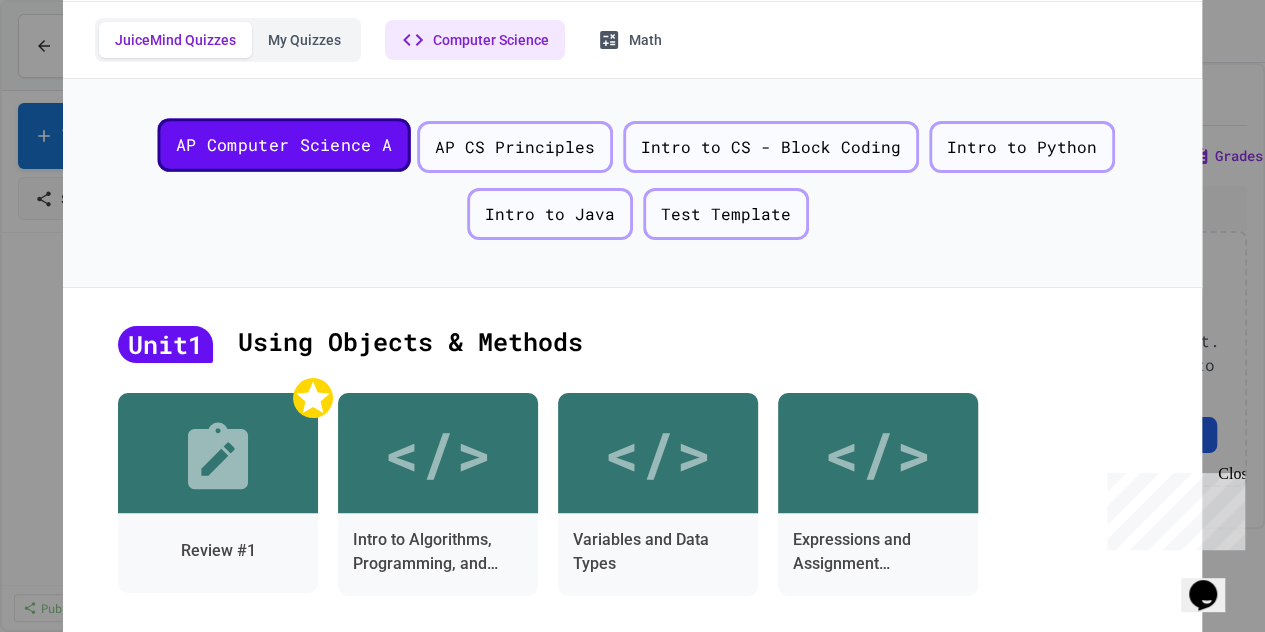 click on "AP Computer Science A" at bounding box center (283, 145) 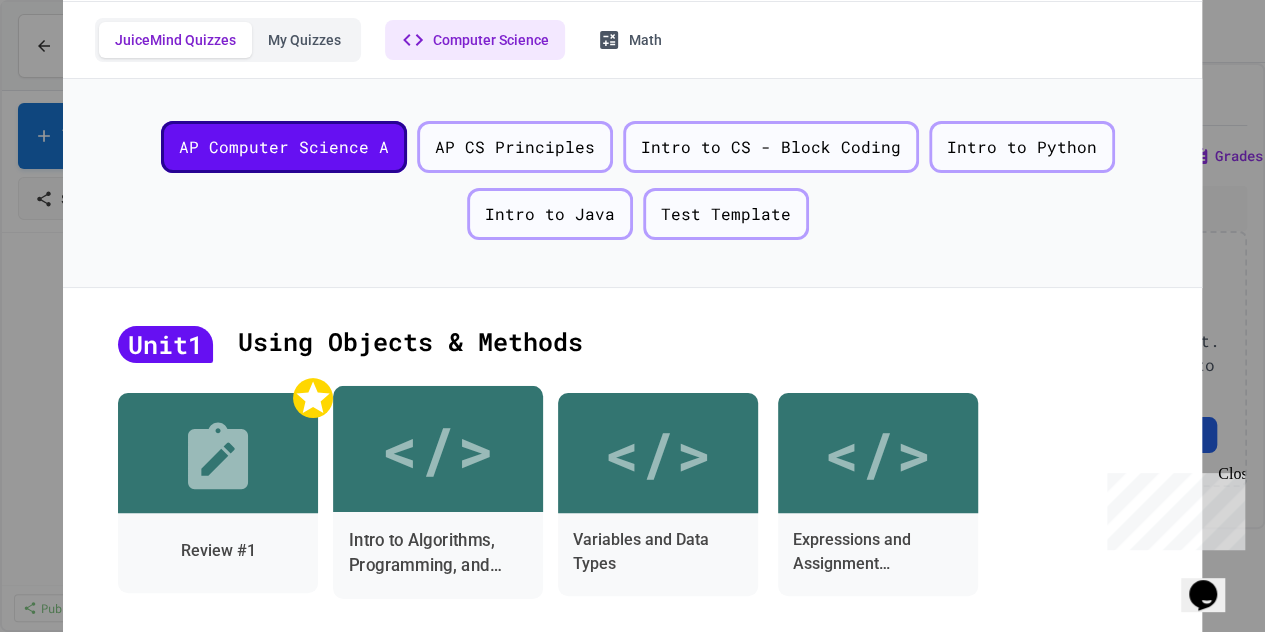 click on "</>" at bounding box center (438, 449) 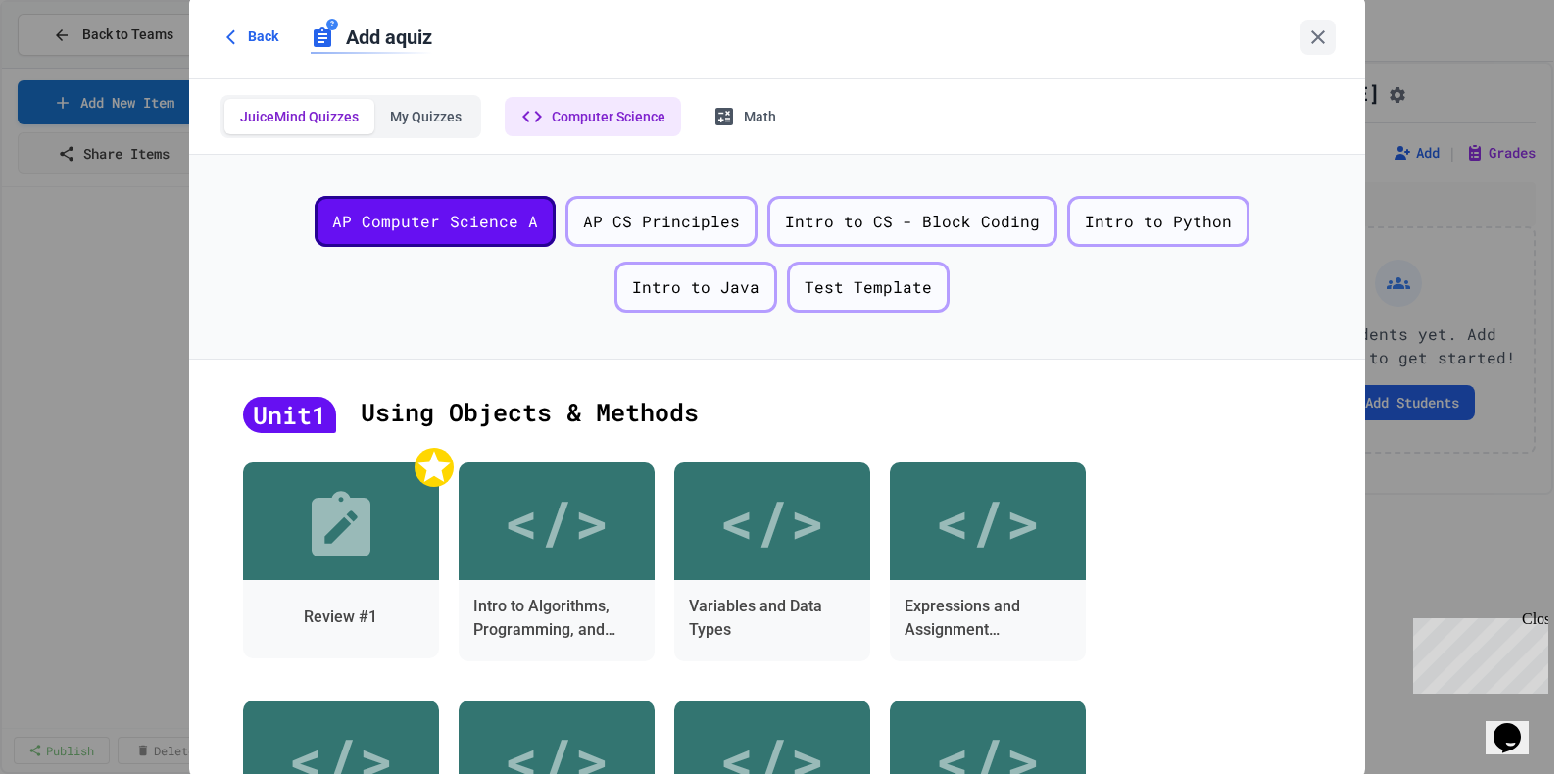 click 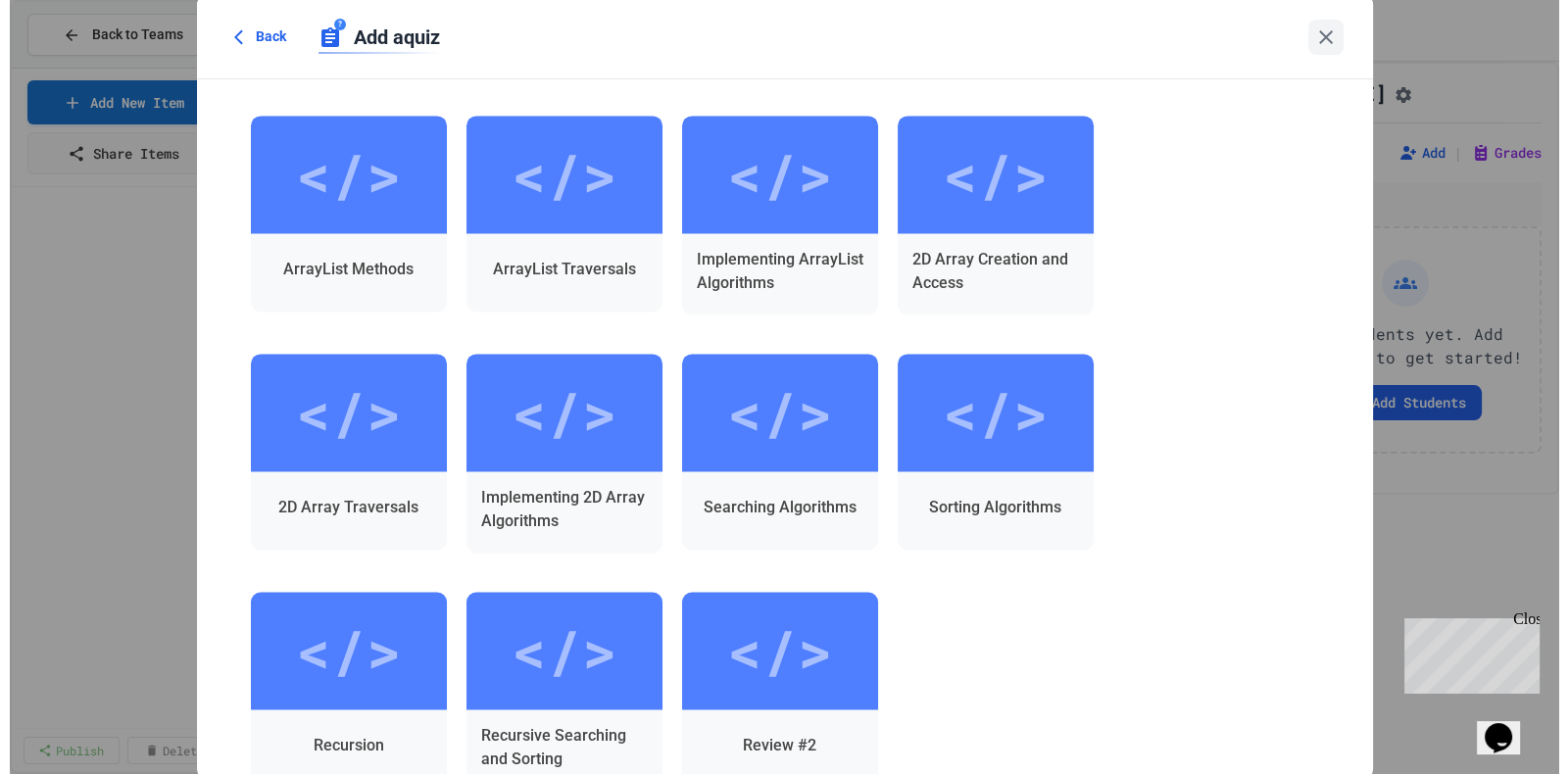 scroll, scrollTop: 3809, scrollLeft: 0, axis: vertical 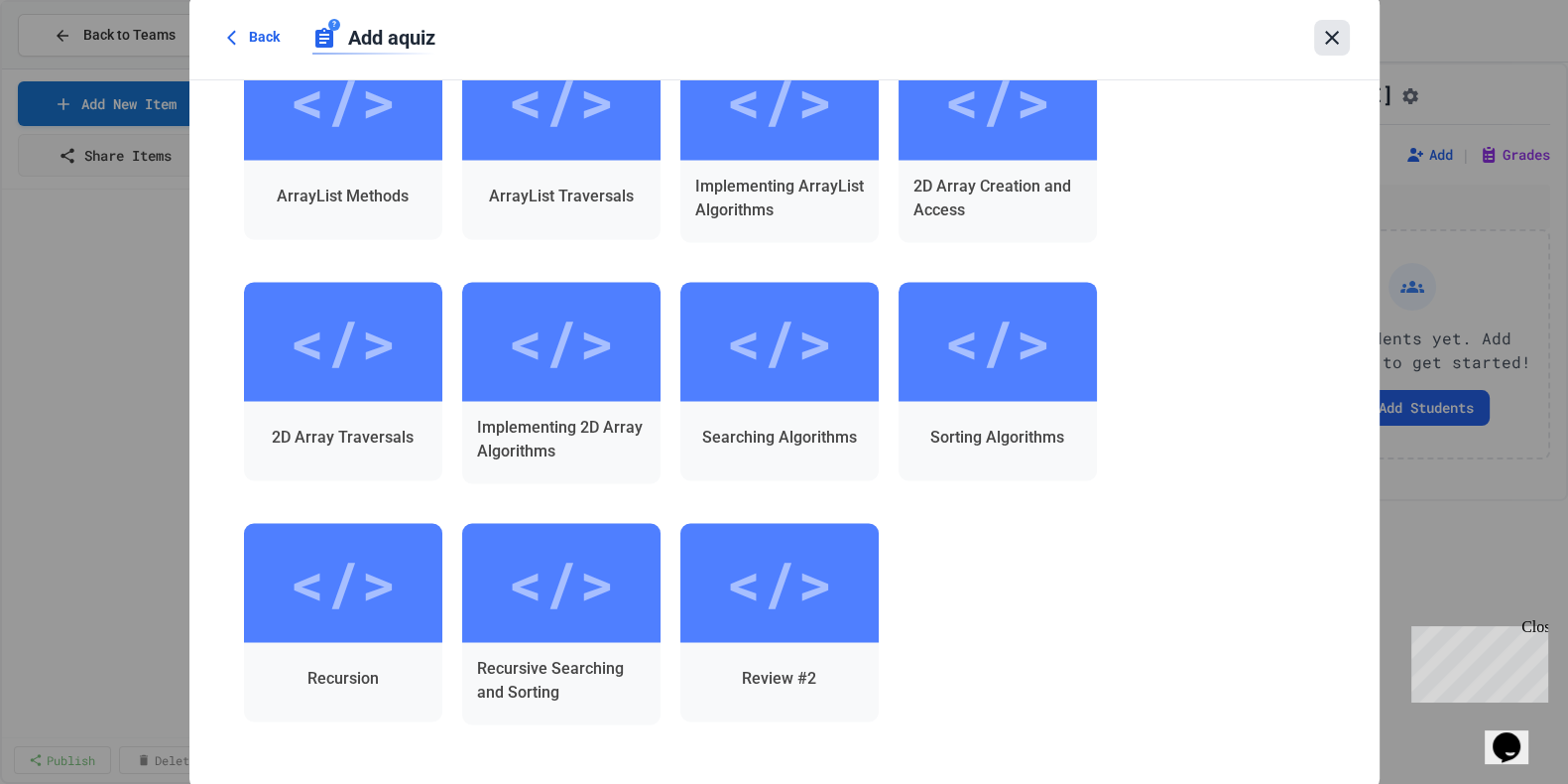 click 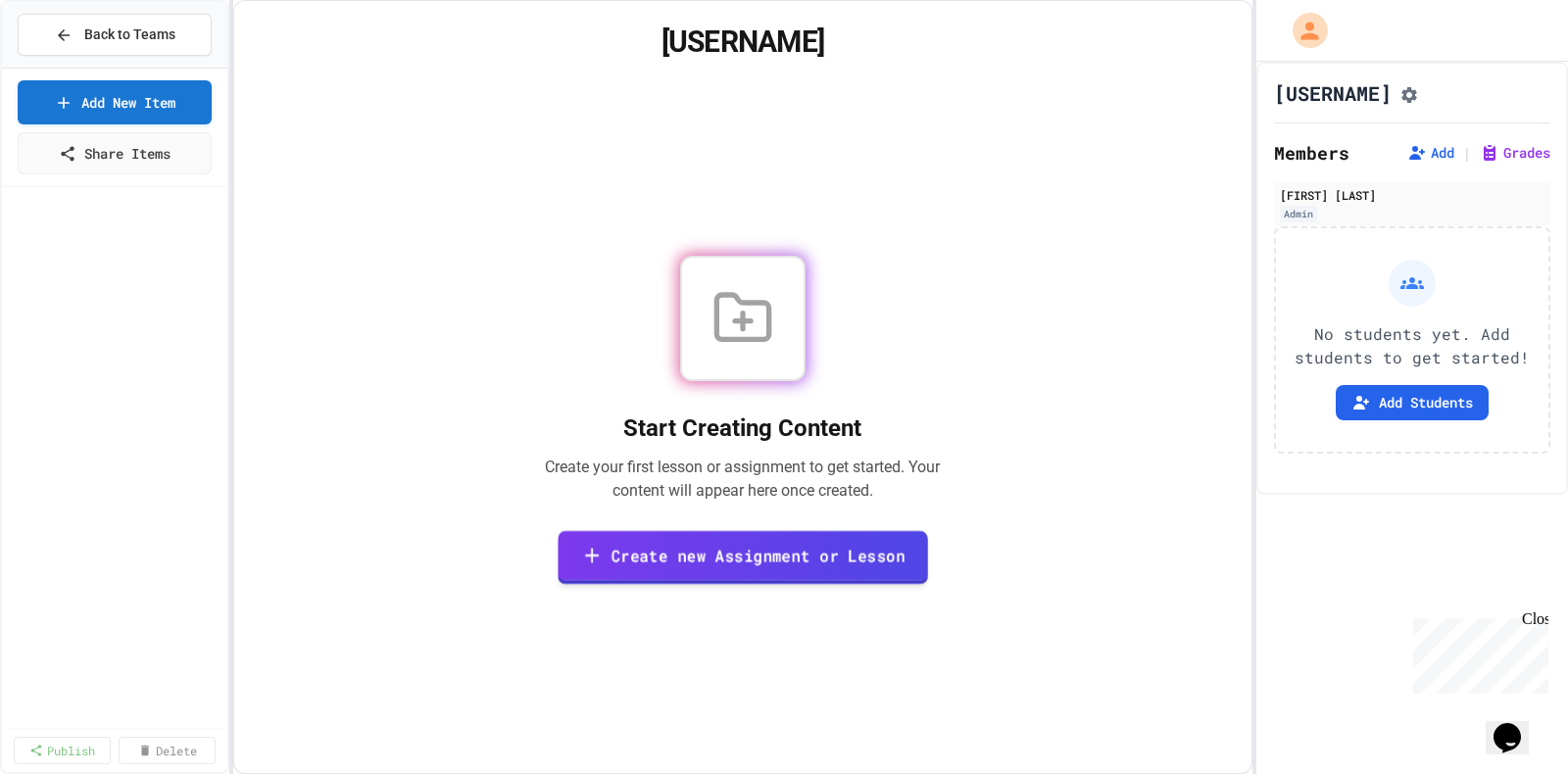 click on "Create new Assignment or Lesson" at bounding box center [743, 557] 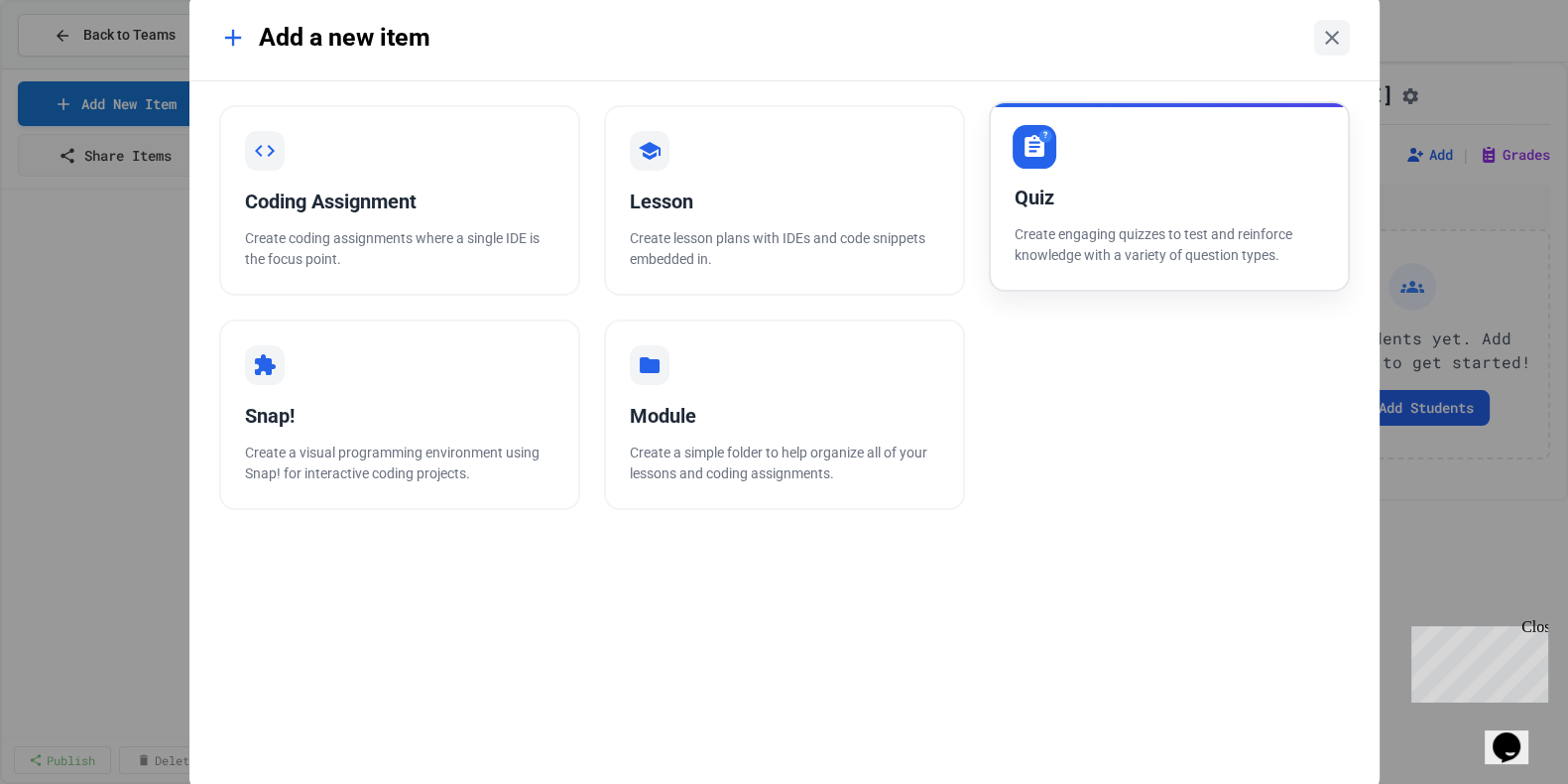 click on "? Quiz Create engaging quizzes to test and reinforce knowledge with a variety of question types." at bounding box center [1169, 196] 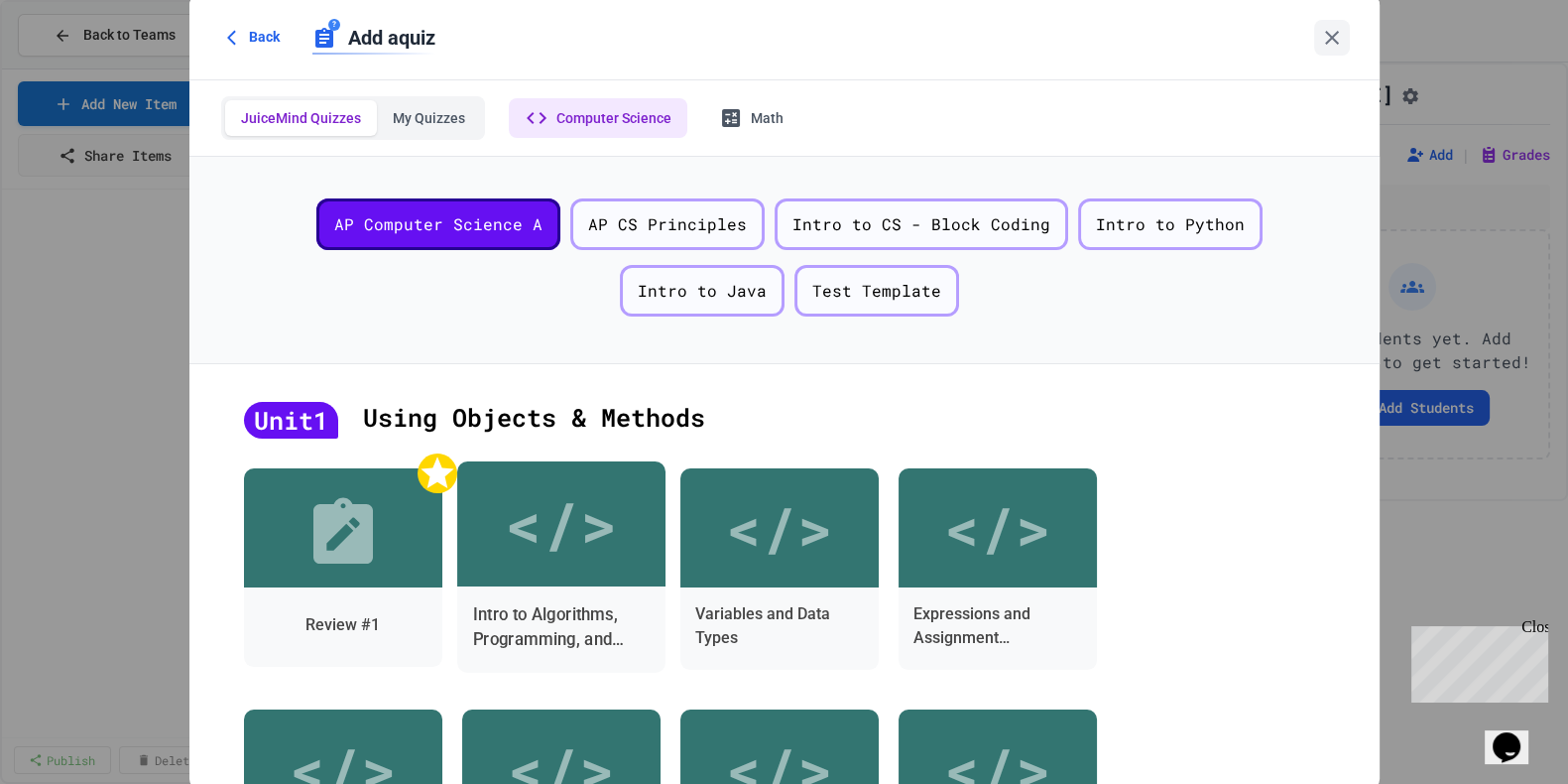 click on "</>" at bounding box center (560, 524) 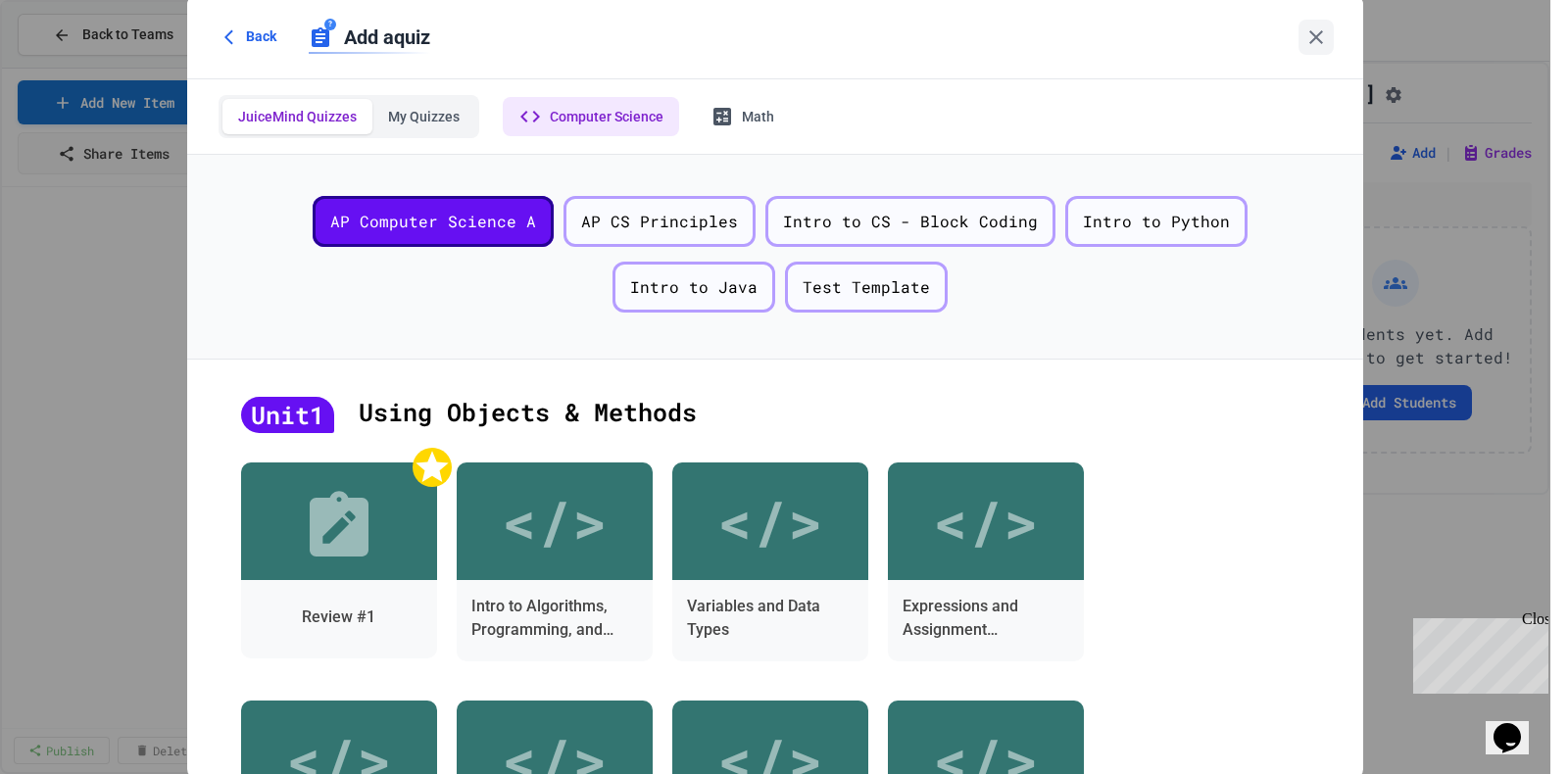click on "</>" at bounding box center [764, 954] 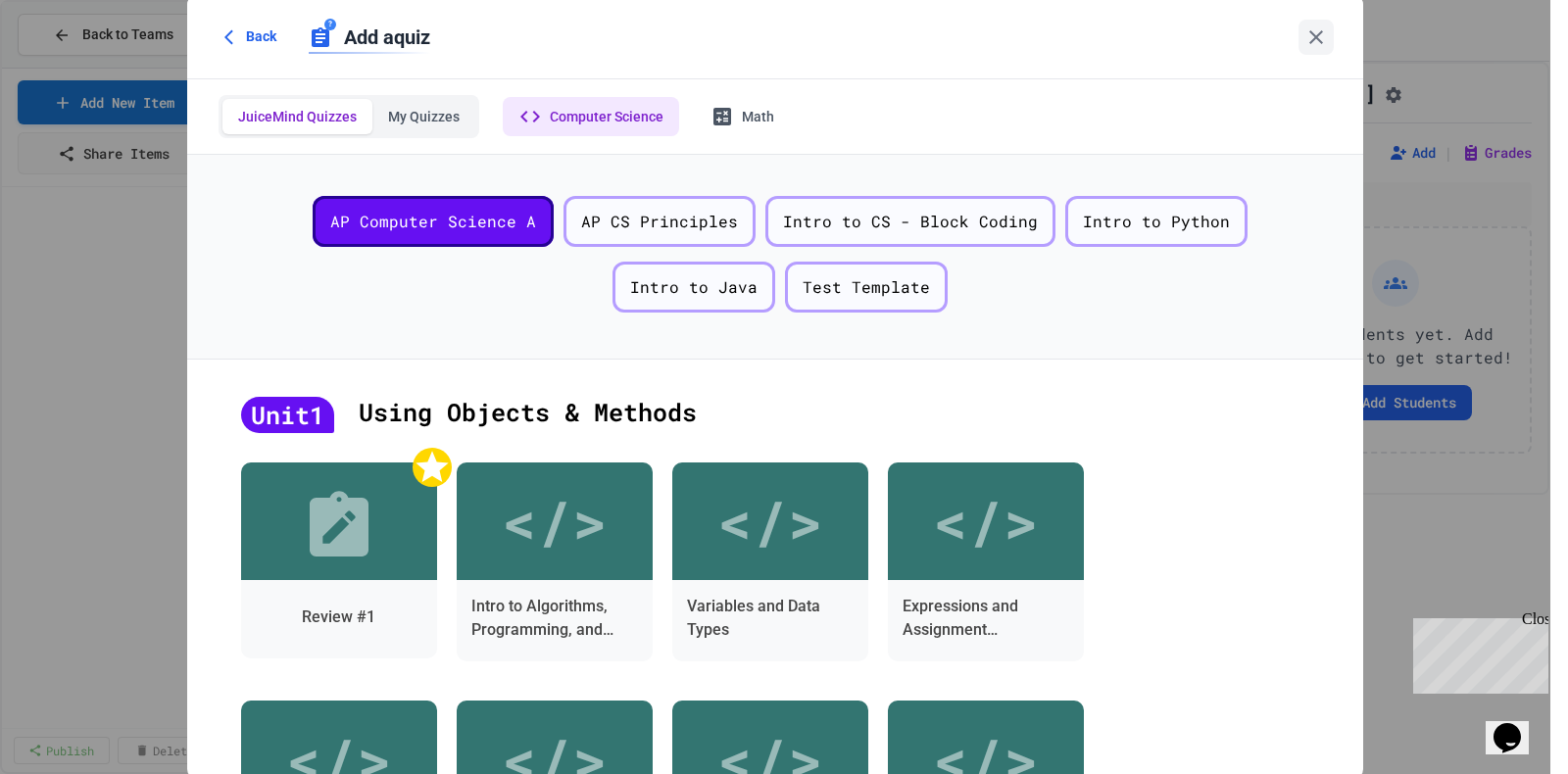 click on "Select Quiz" at bounding box center [665, 1537] 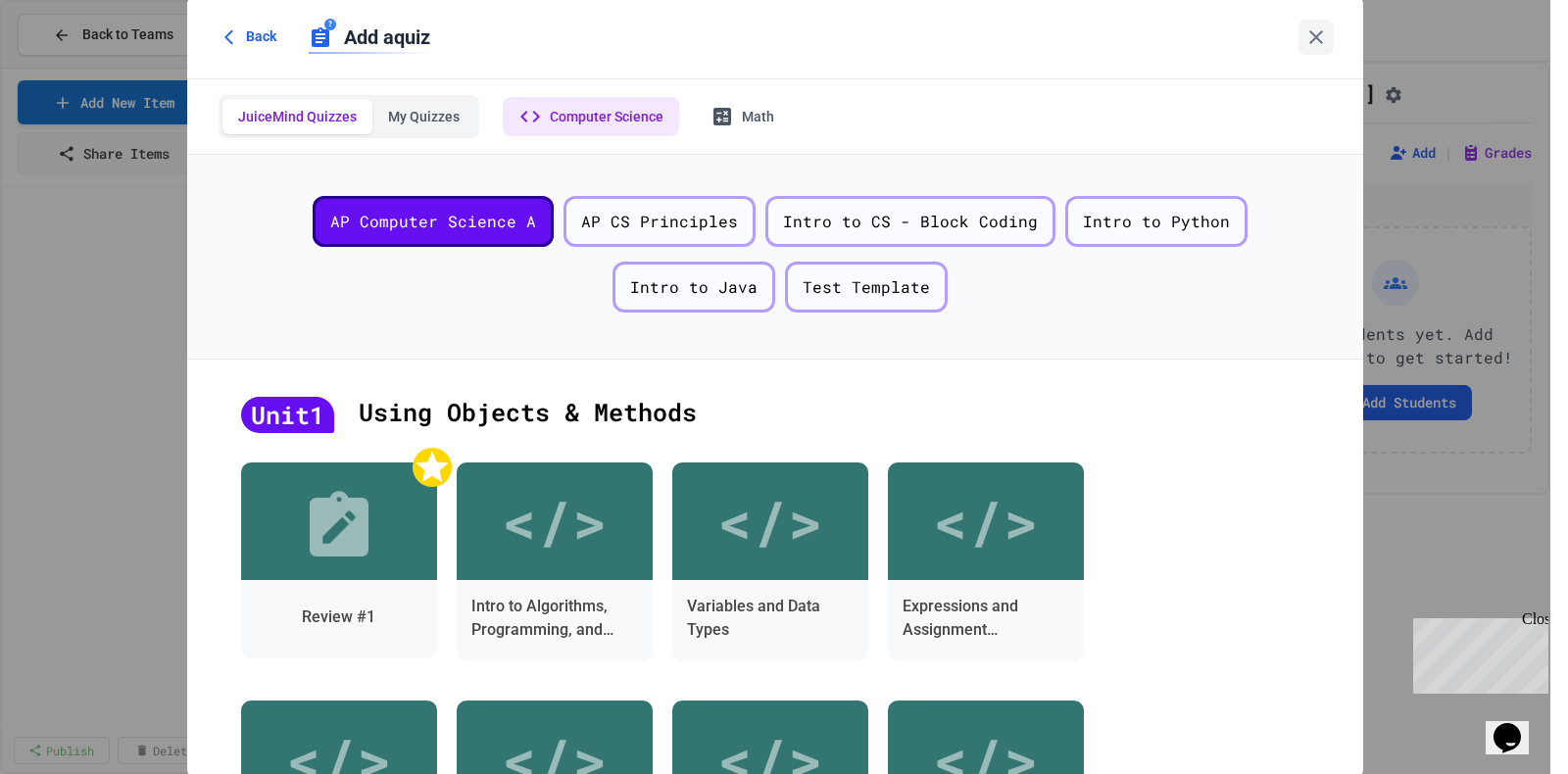 click on "Medium" at bounding box center [765, 1051] 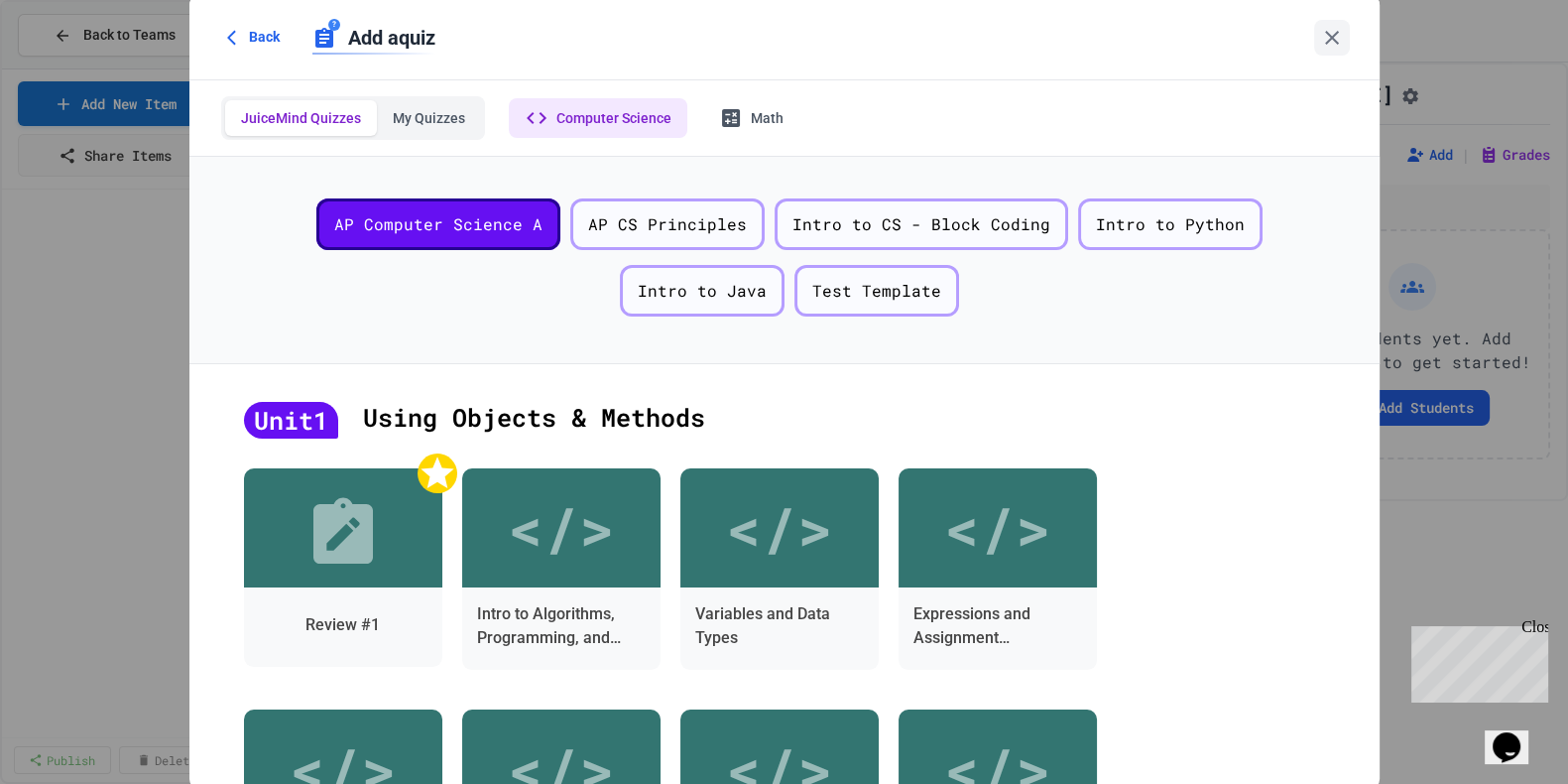 click on "? Add a  quiz" at bounding box center [374, 38] 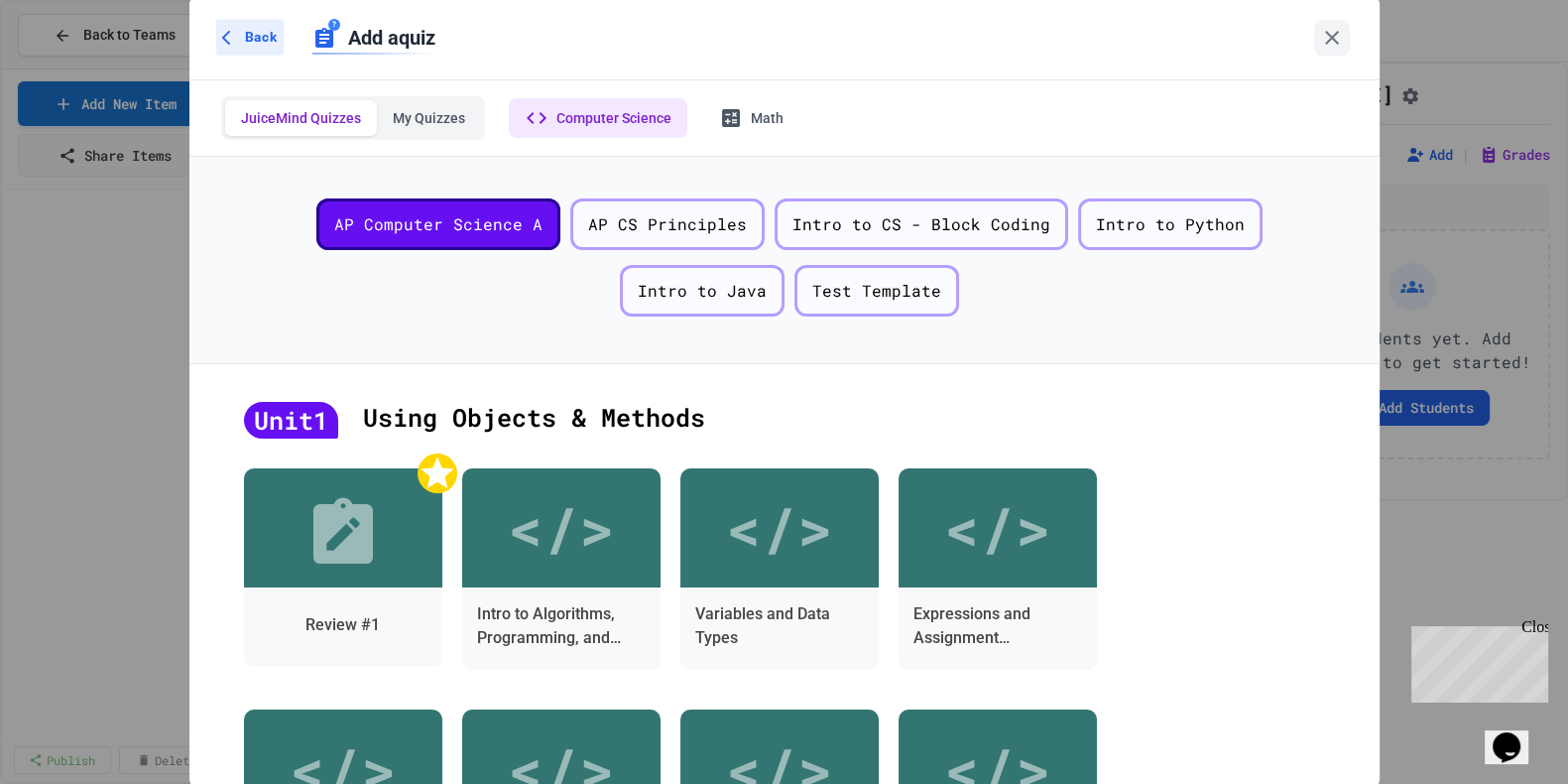 click on "Back" at bounding box center (261, 37) 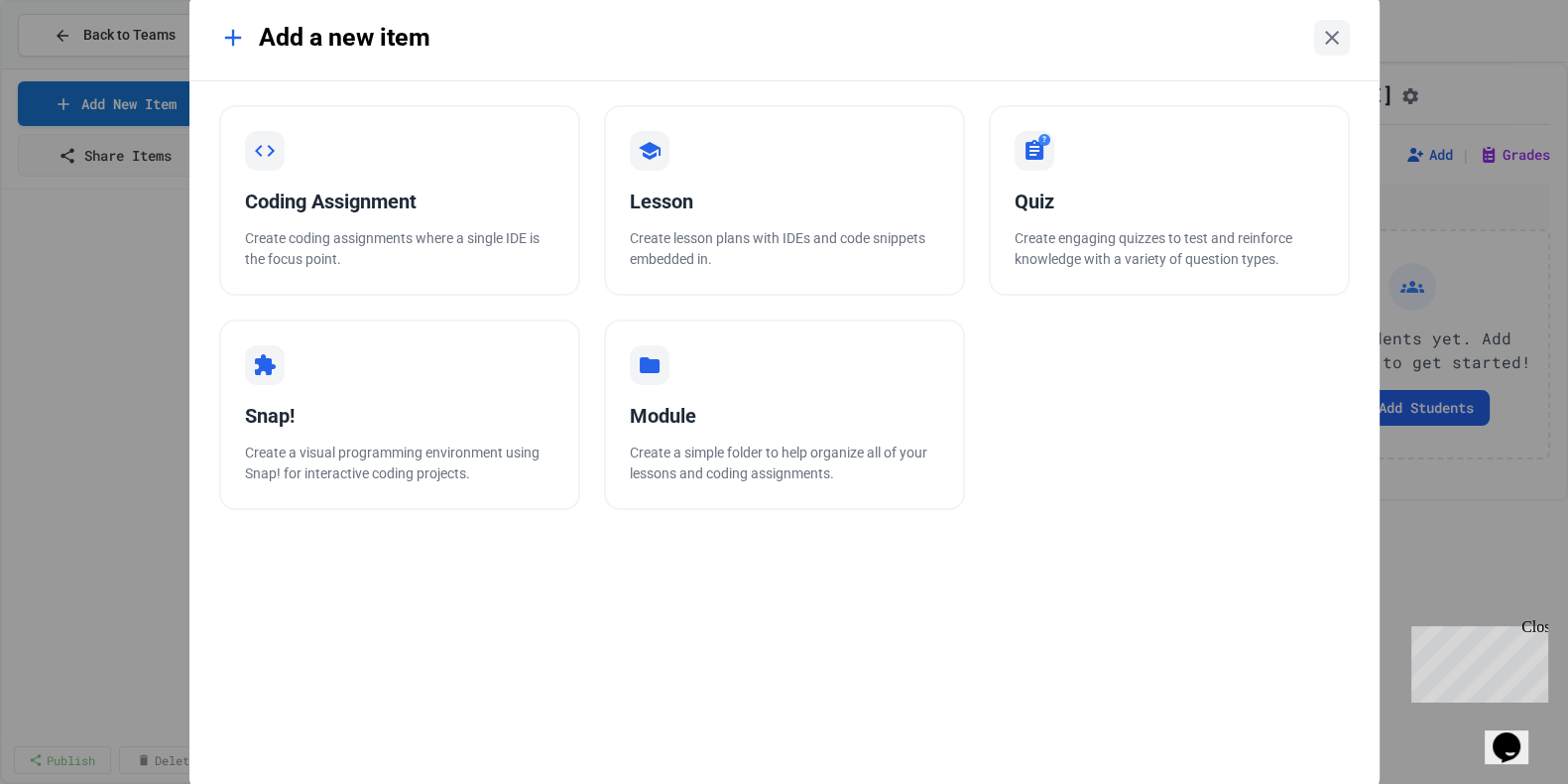 click on "Add a new item Coding Assignment Create coding assignments where a single IDE is the focus point. Lesson Create lesson plans with IDEs and code snippets embedded in. ? Quiz Create engaging quizzes to test and reinforce knowledge with a variety of question types. Snap! Create a visual programming environment using Snap! for interactive coding projects. Module Create a simple folder to help organize all of your lessons and coding assignments." at bounding box center (784, 392) 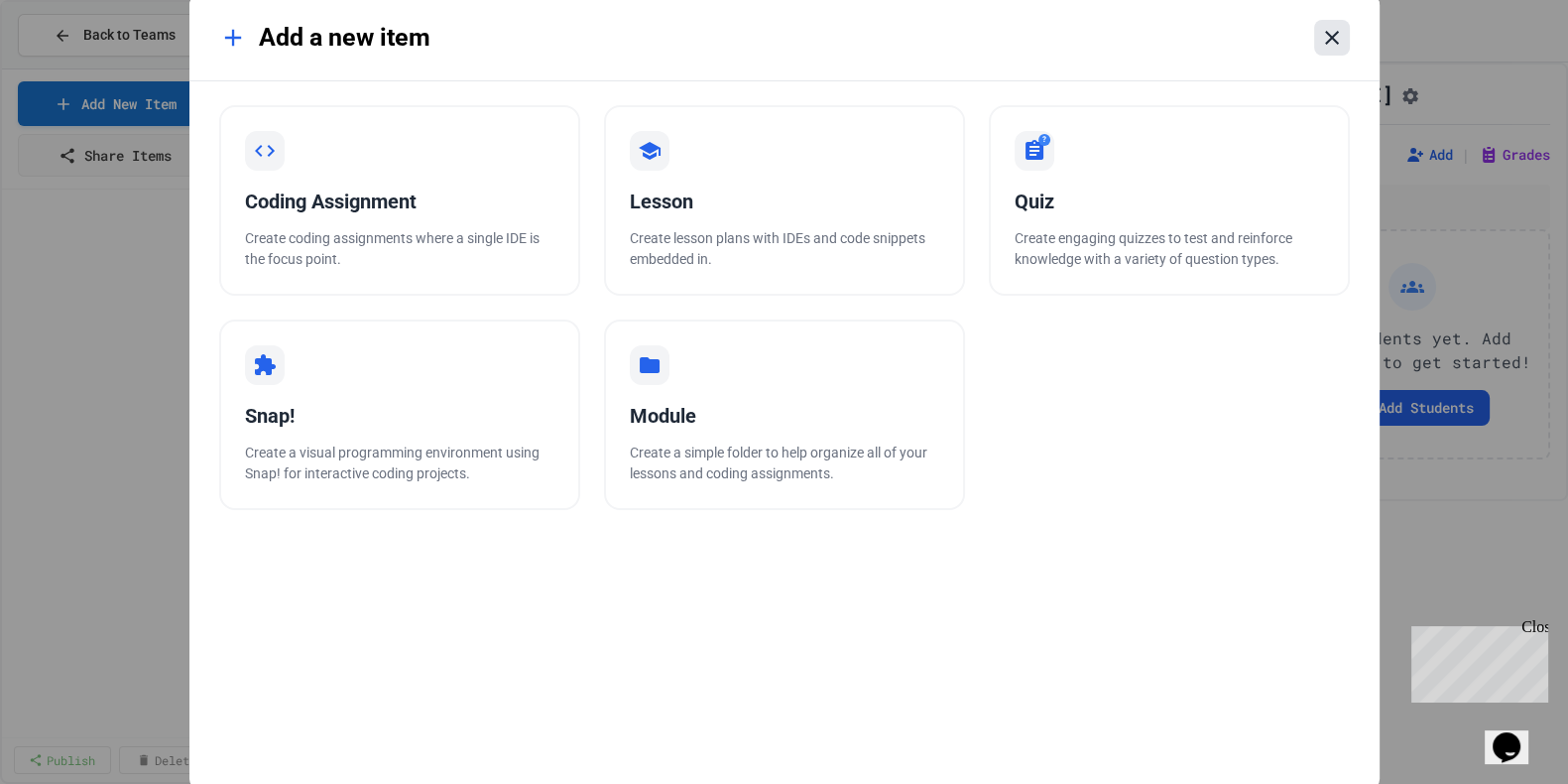 click 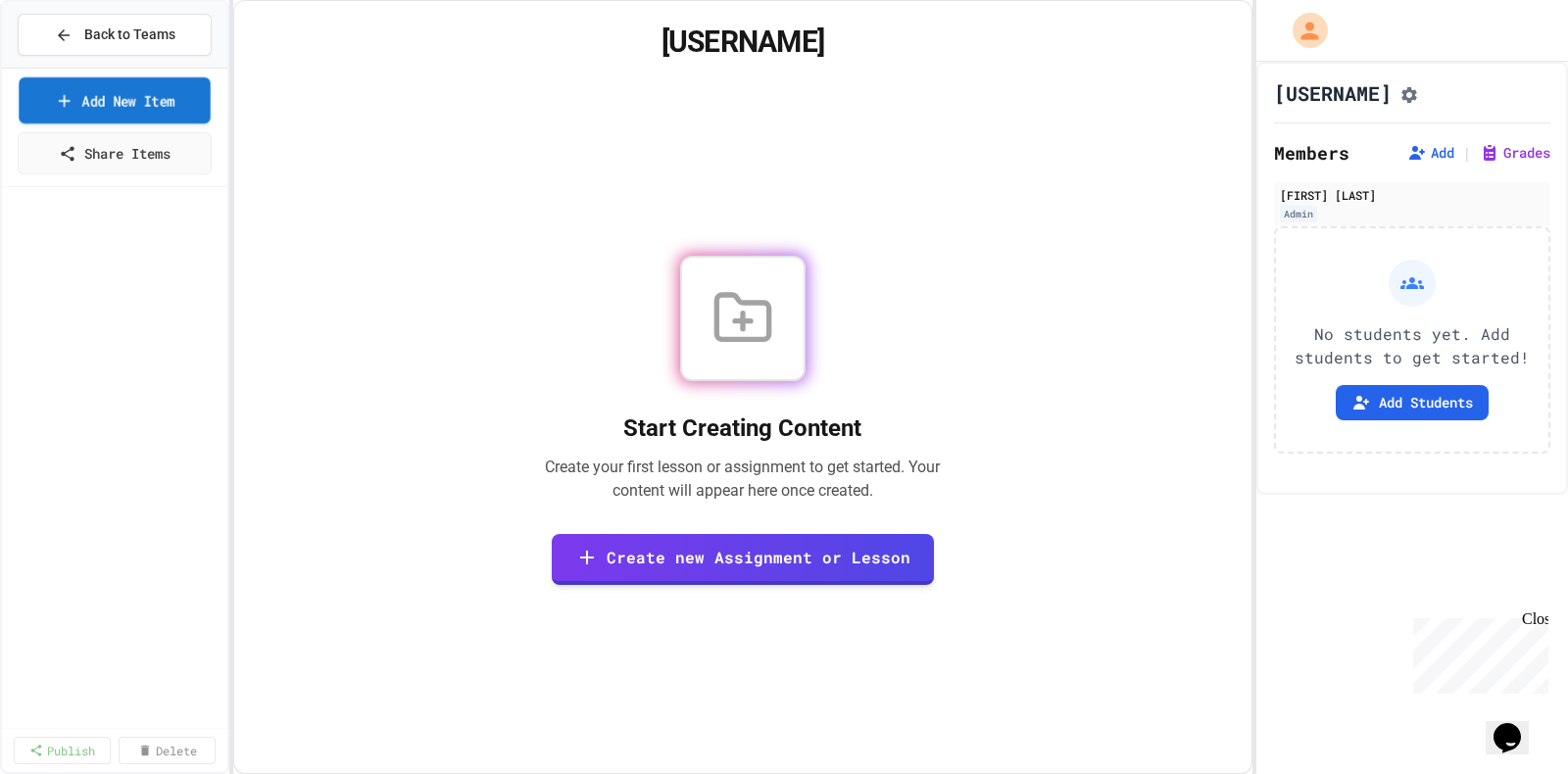 click 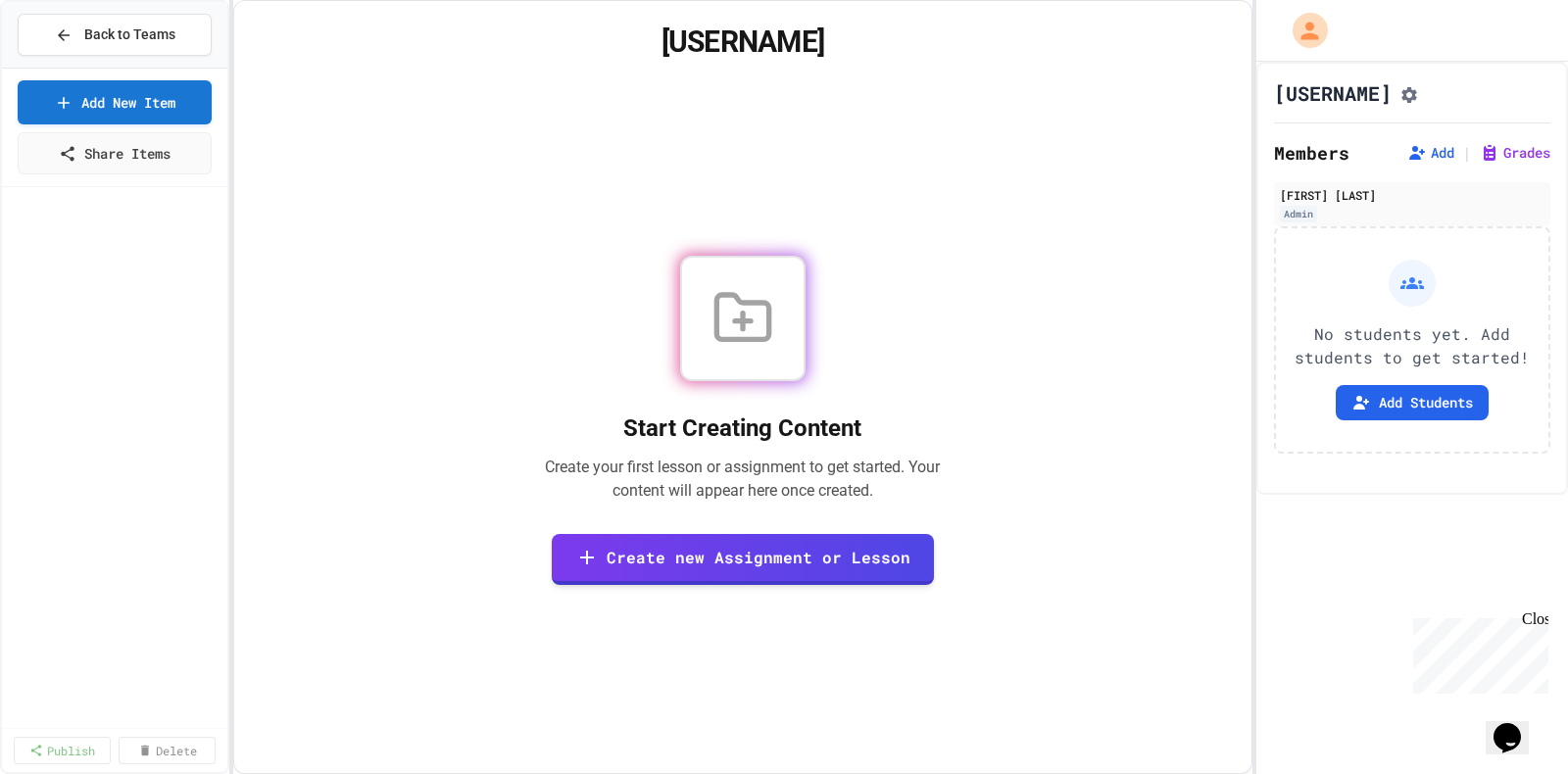 click on "Create Manually Use the traditional method to create content from scratch" at bounding box center (784, 972) 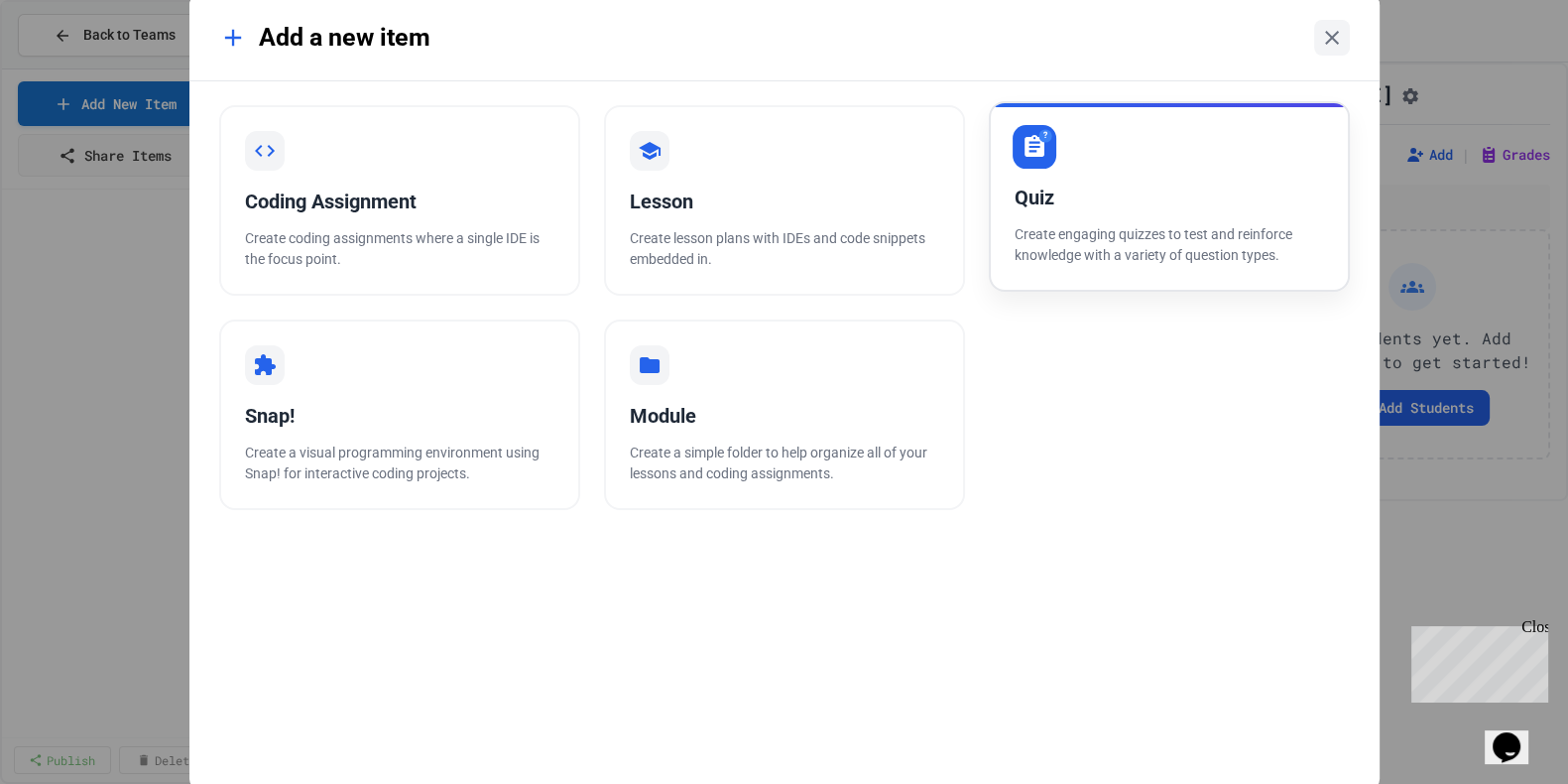 click on "Create engaging quizzes to test and reinforce knowledge with a variety of question types." at bounding box center (1169, 245) 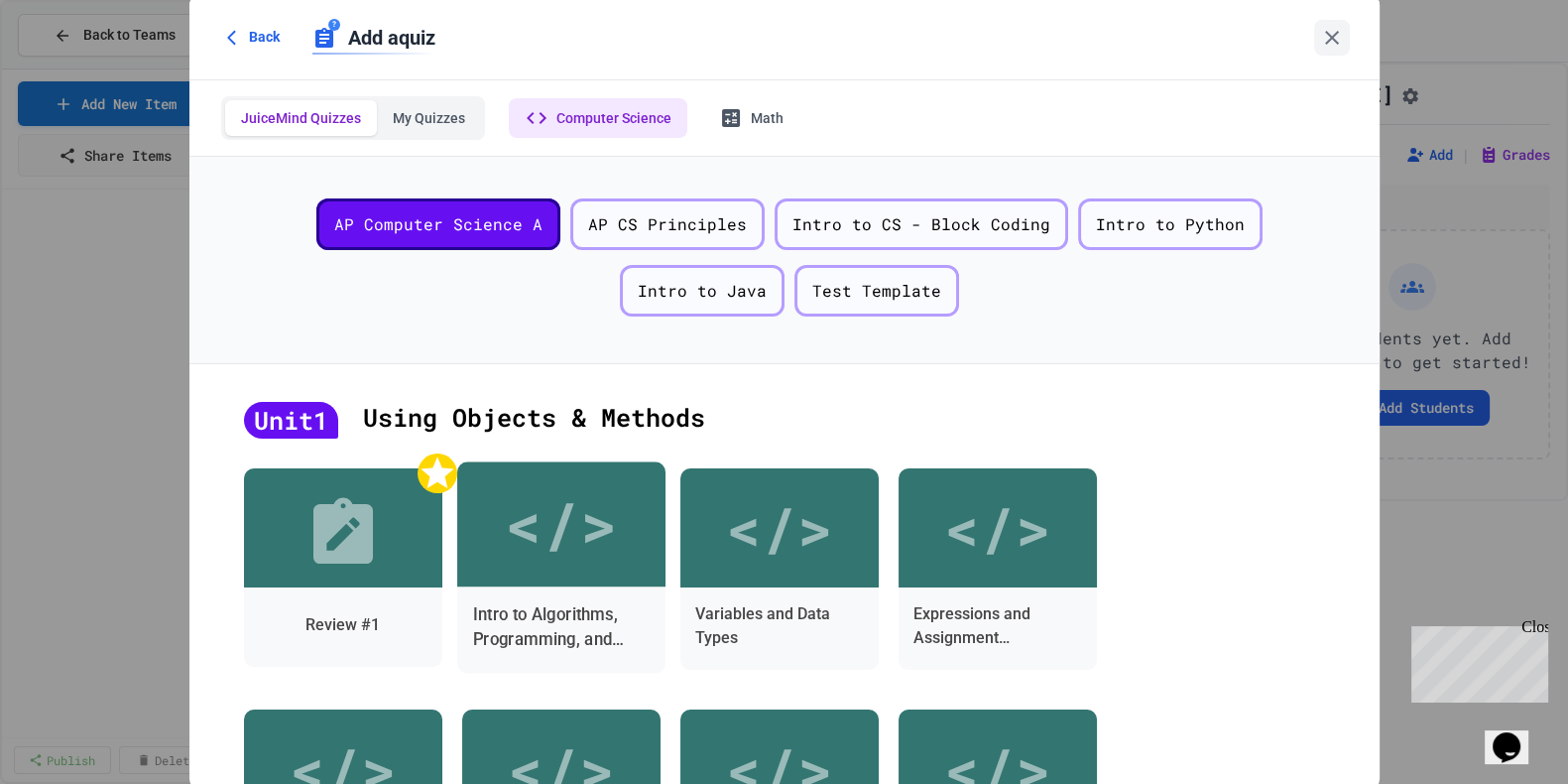 click on "</>" at bounding box center [560, 524] 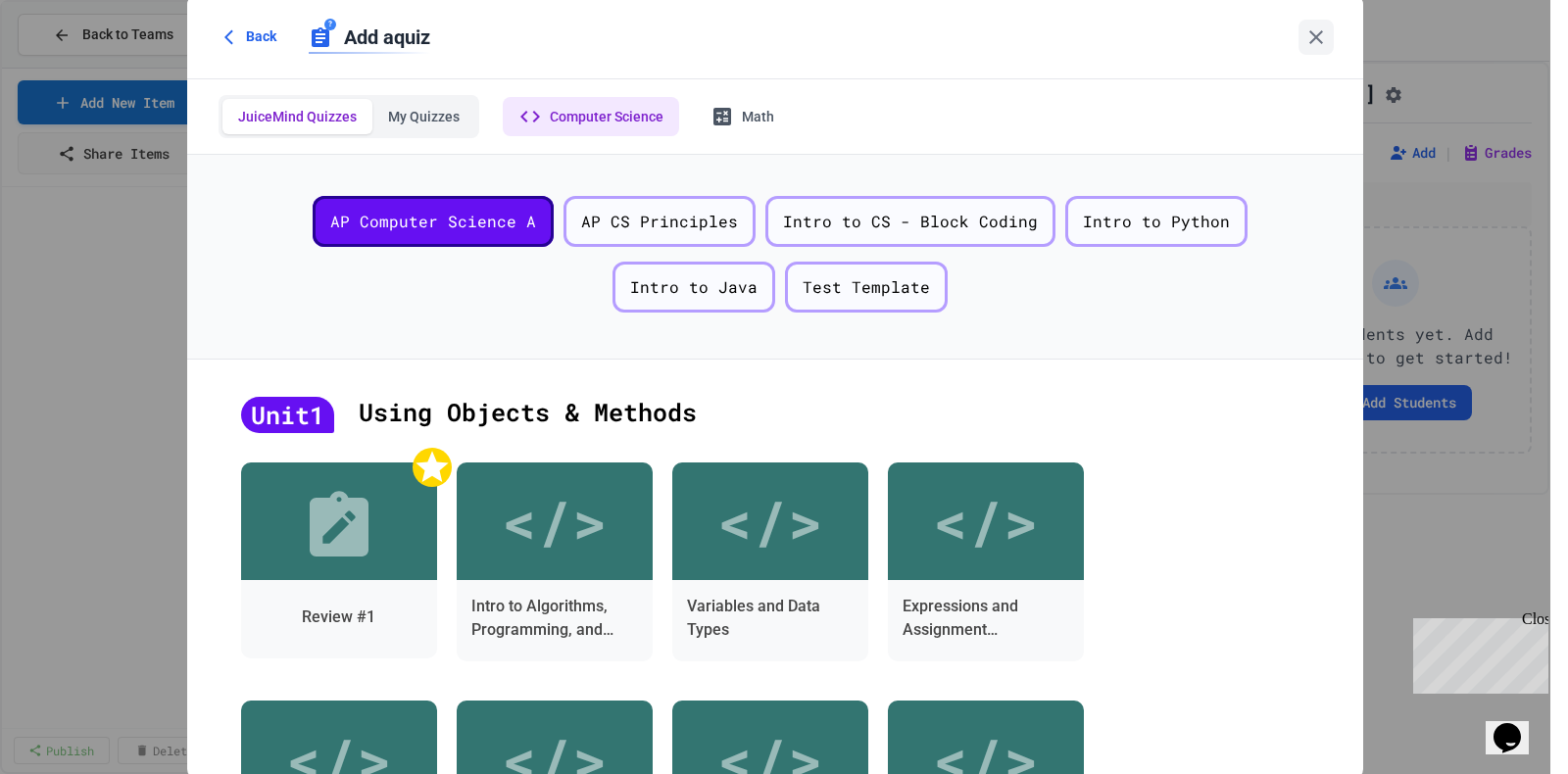 click on "</>" at bounding box center [764, 953] 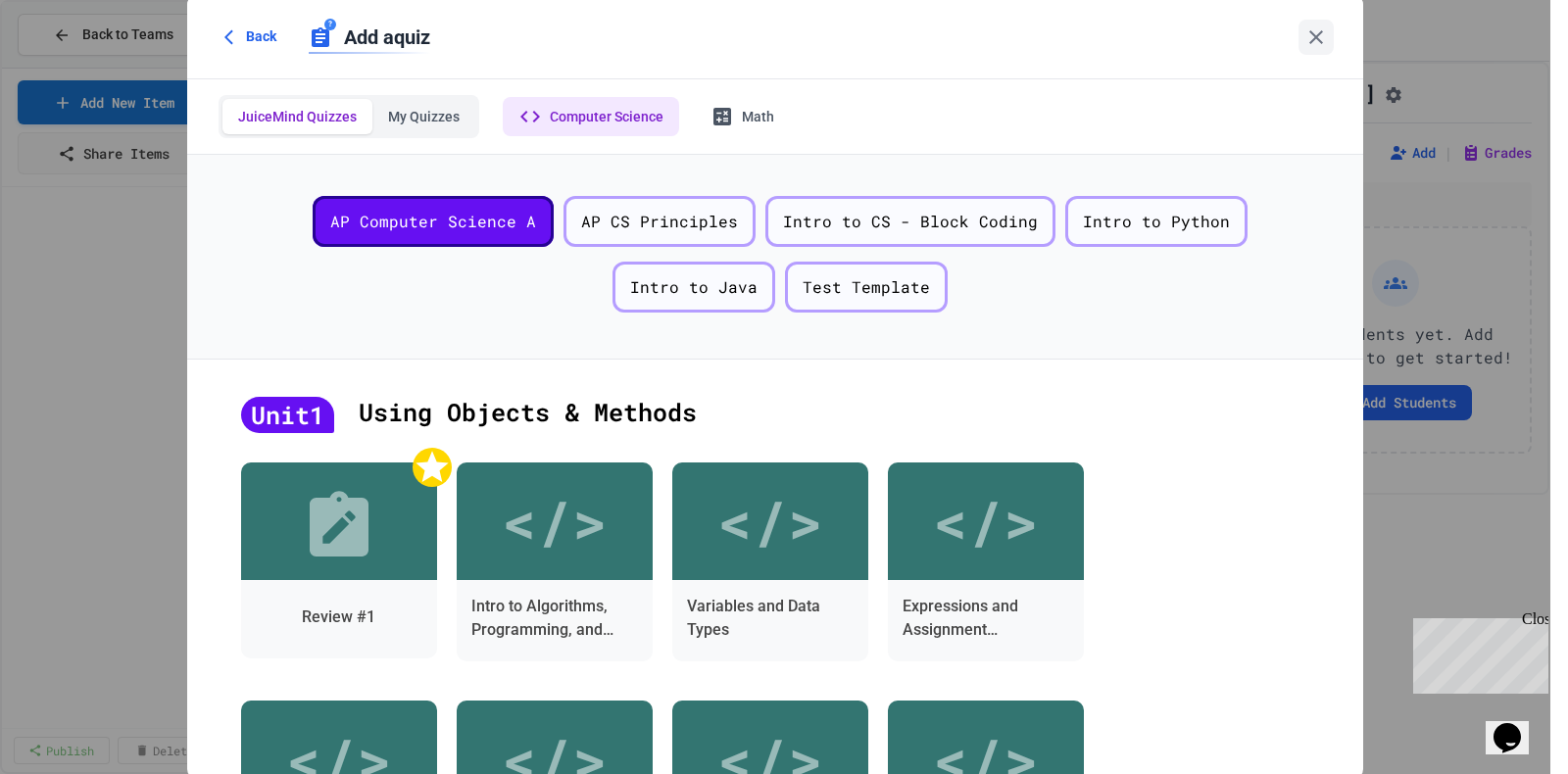 click on "Select Quiz" at bounding box center [665, 1536] 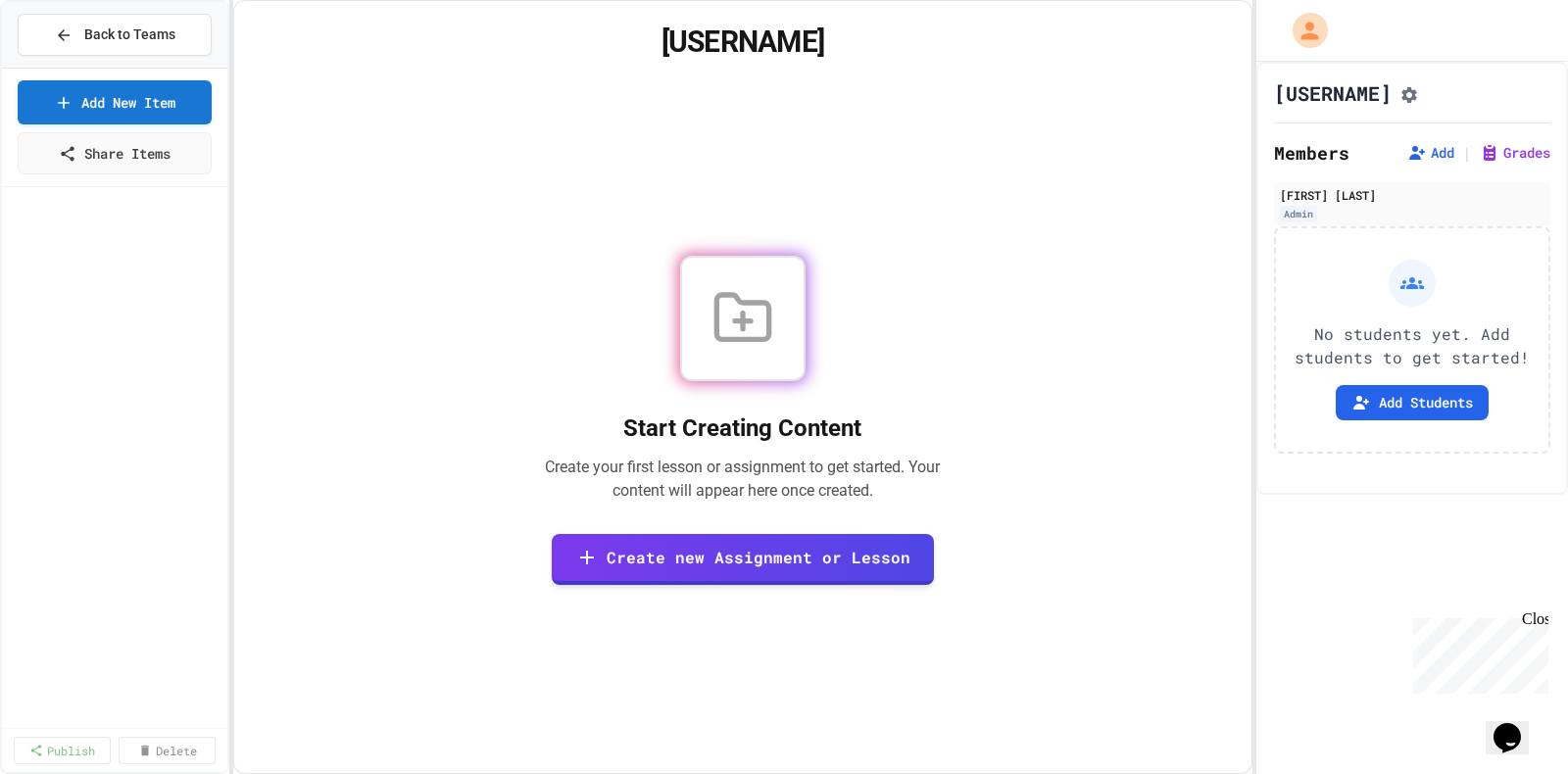 click on "Browse Premade Content" at bounding box center (784, 1077) 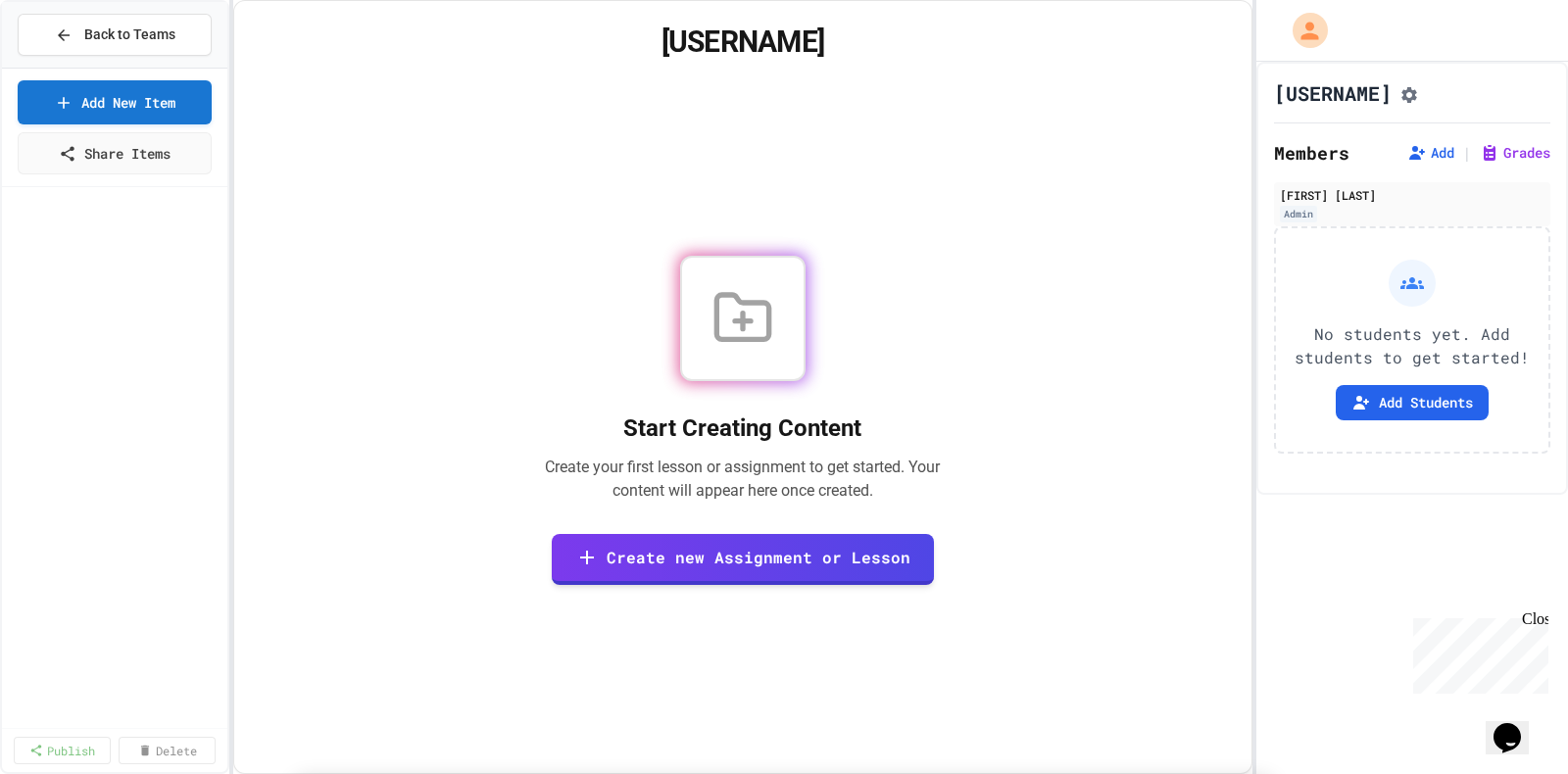click on "Quizzes" at bounding box center (909, 988) 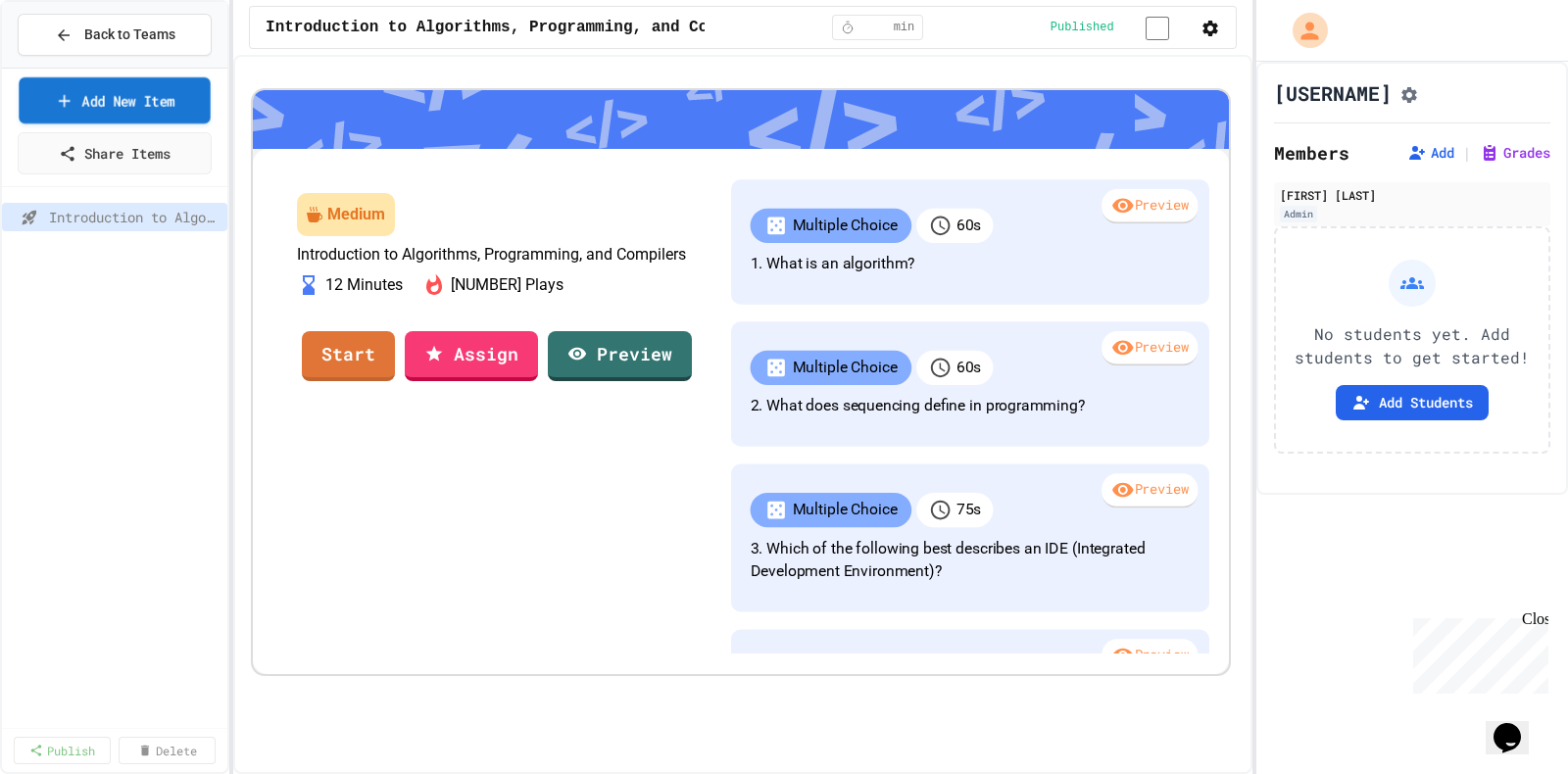 click 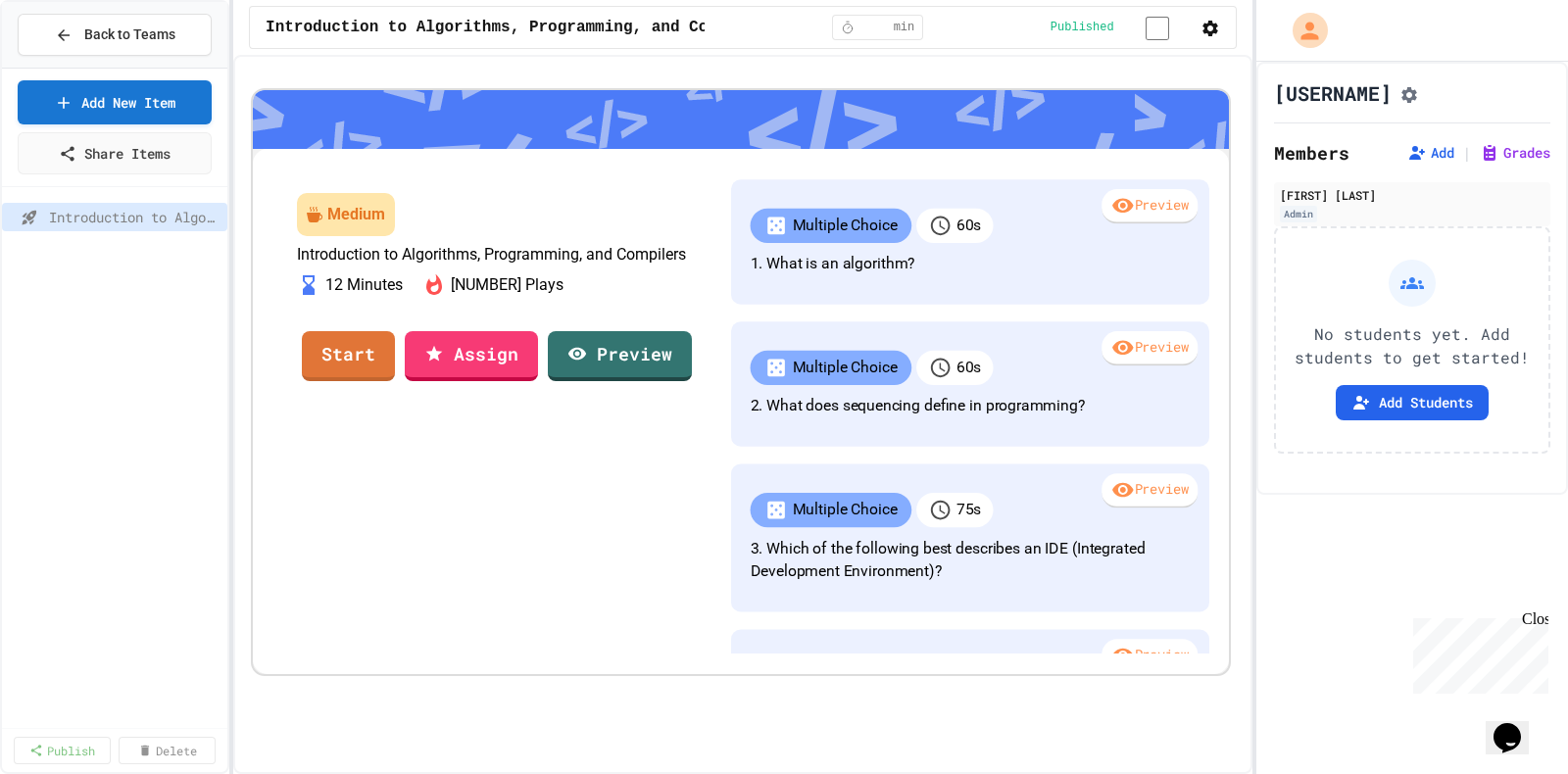 click on "Browse Premade Content" at bounding box center (784, 1077) 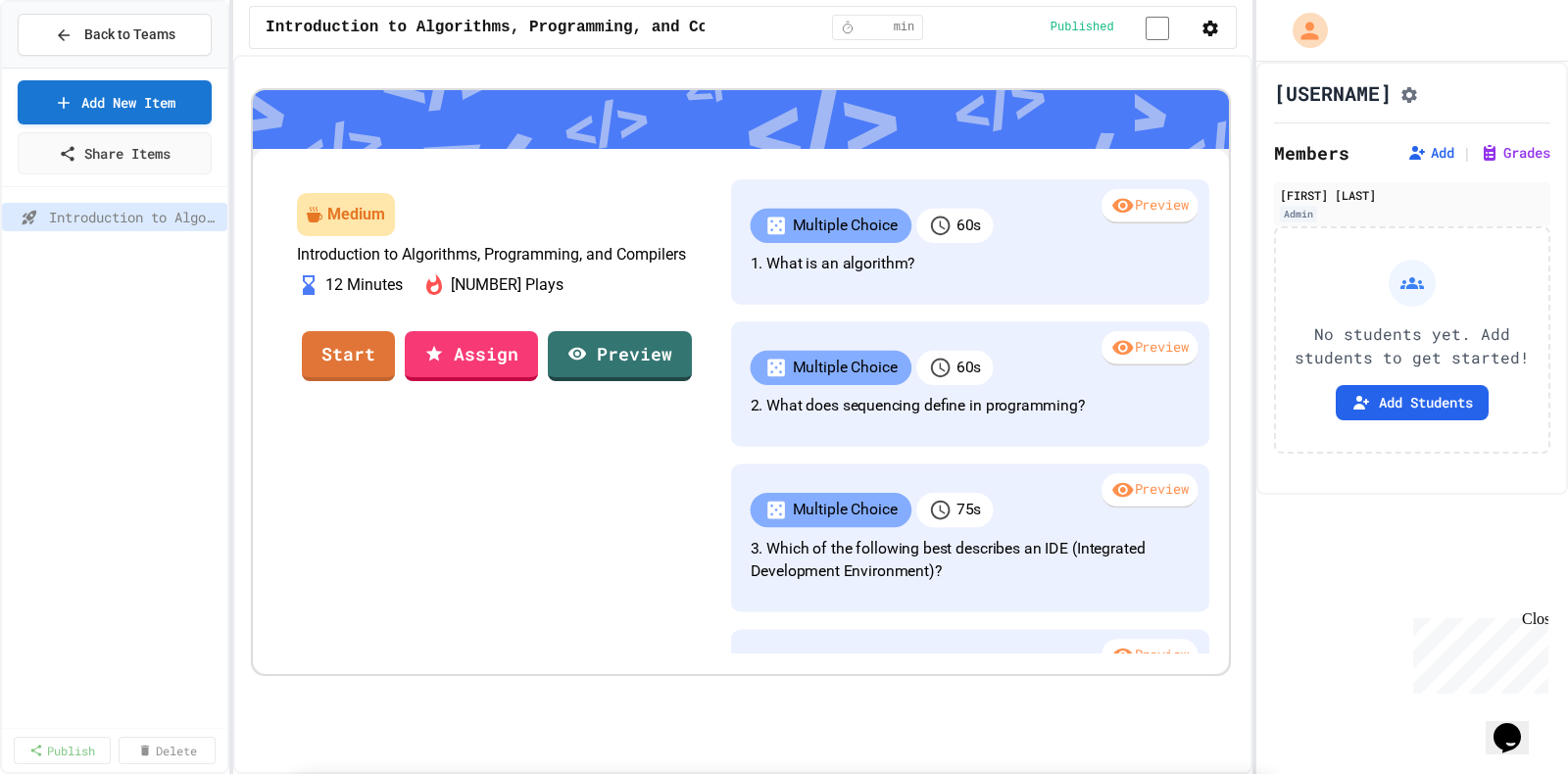 click on "Quizzes" at bounding box center [909, 988] 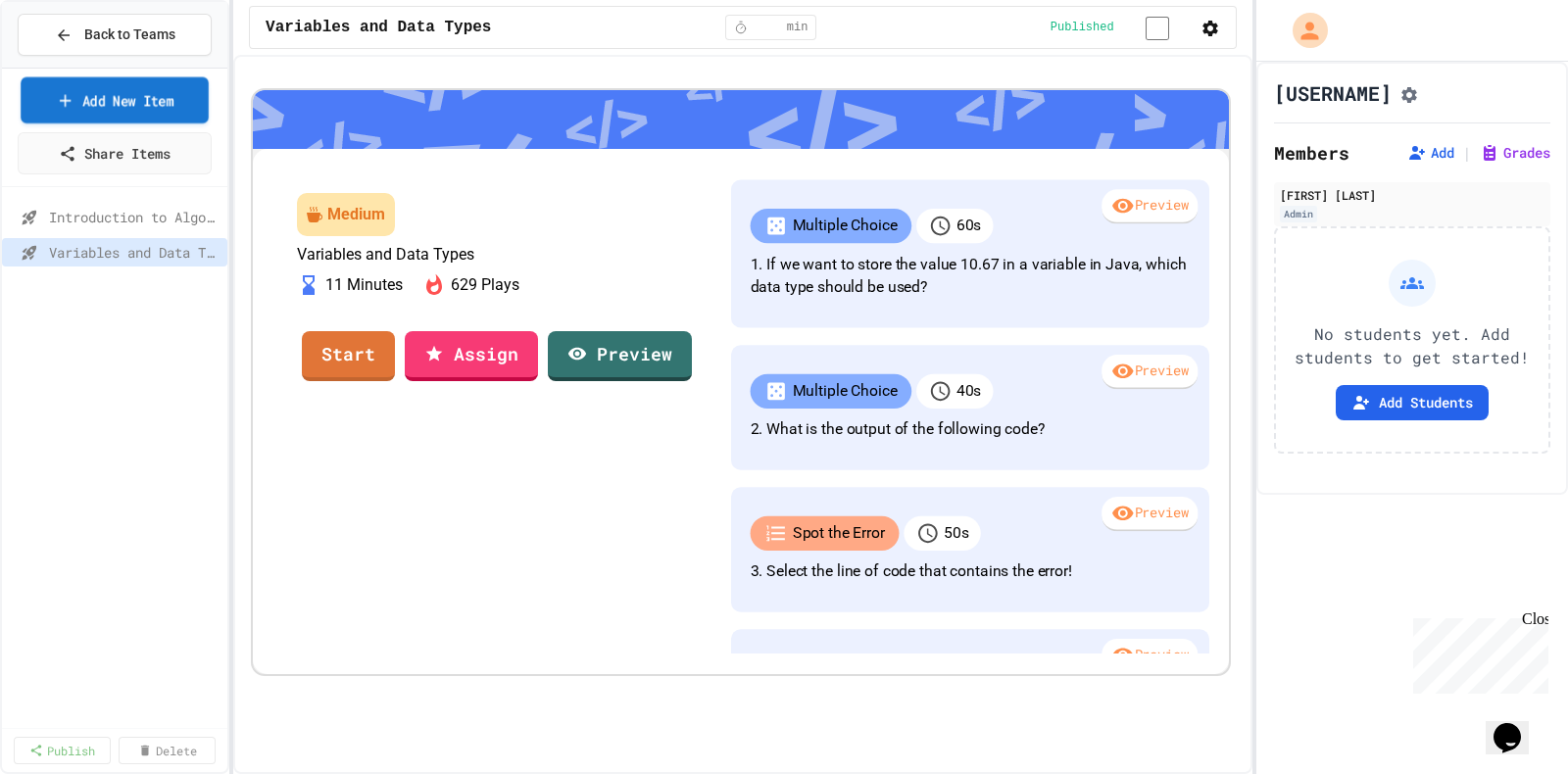 click on "Add New Item" at bounding box center (115, 100) 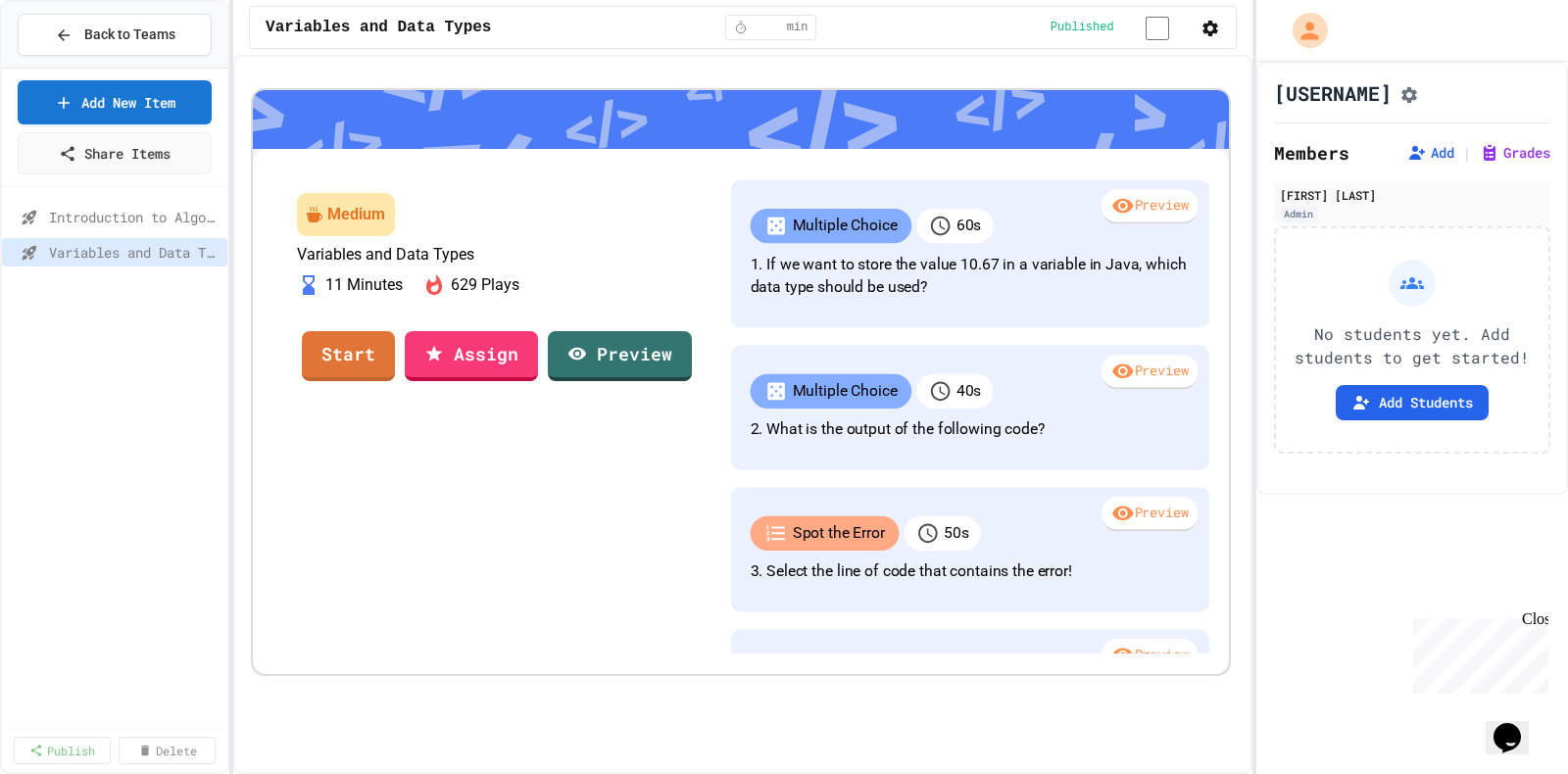 click on "Browse Premade Content" at bounding box center (784, 1077) 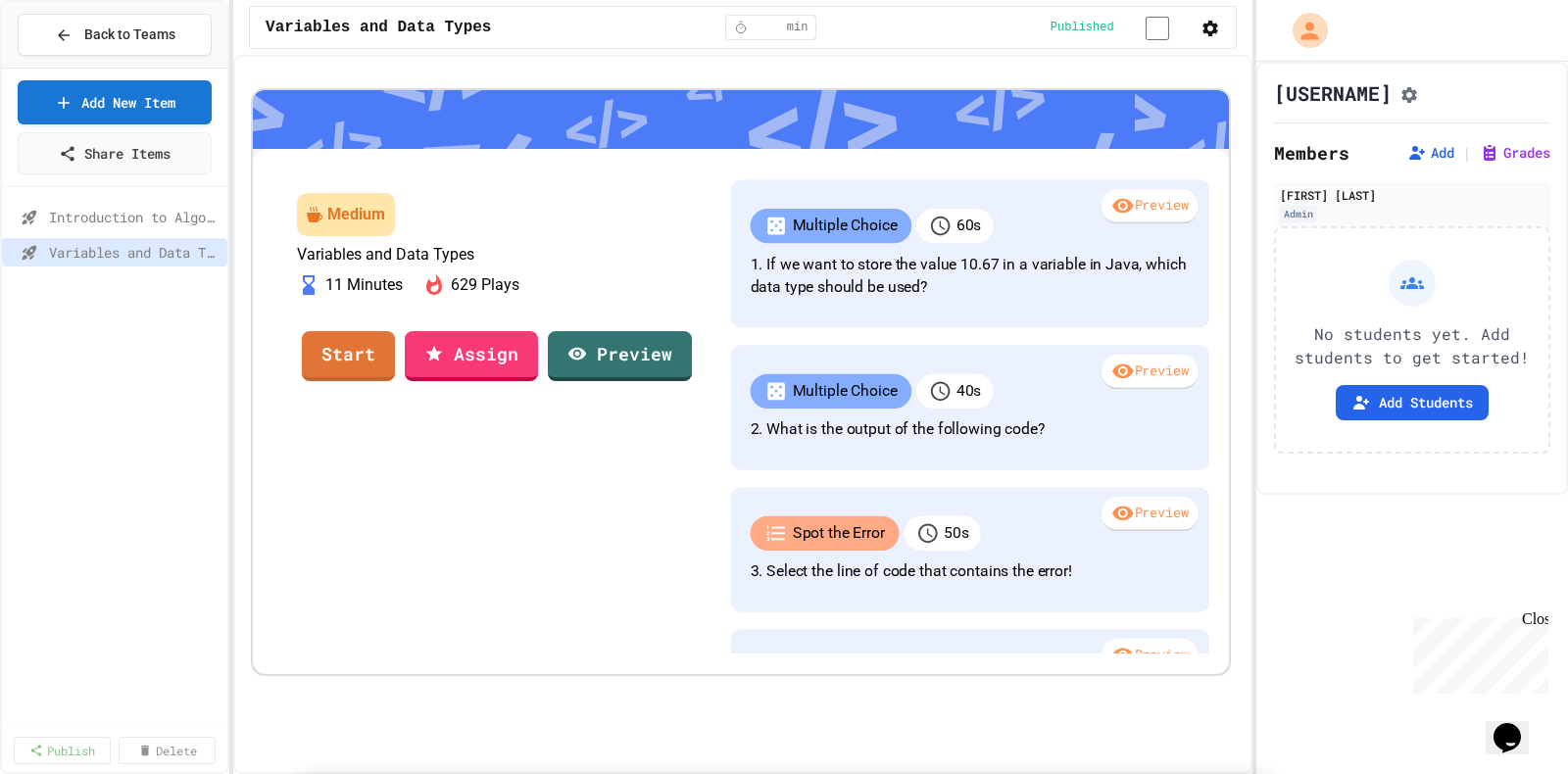 click on "Quizzes" at bounding box center [909, 988] 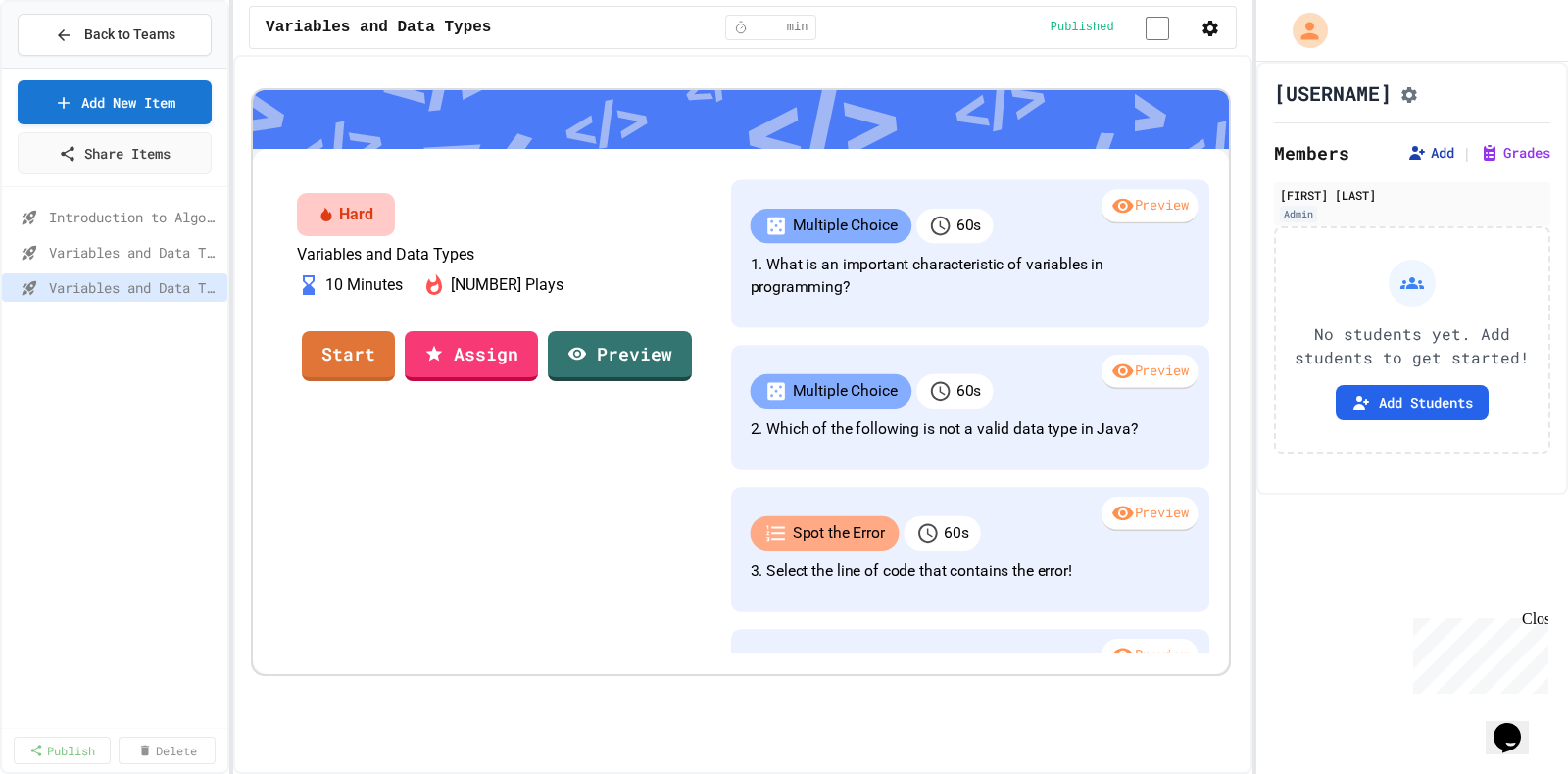 click 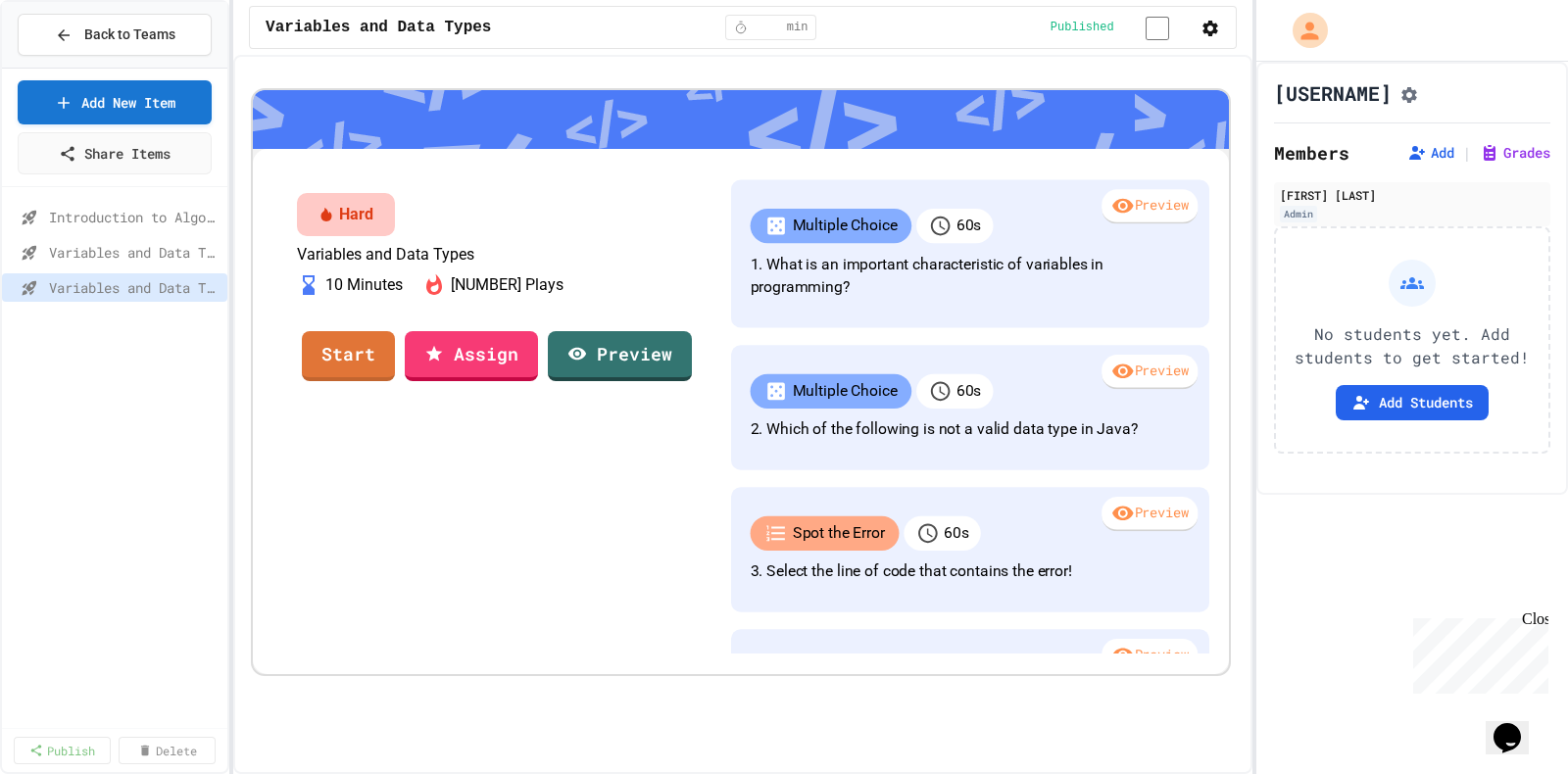 click on "Copy" at bounding box center (985, 889) 